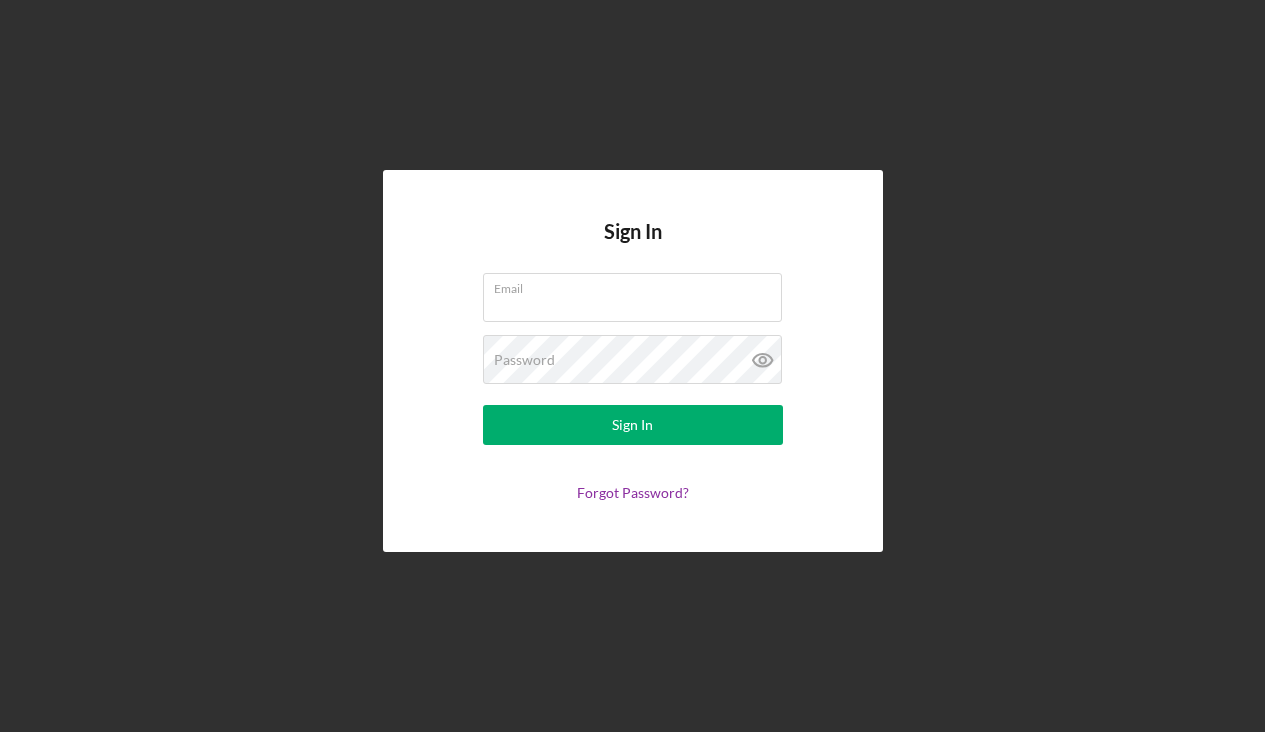 scroll, scrollTop: 0, scrollLeft: 0, axis: both 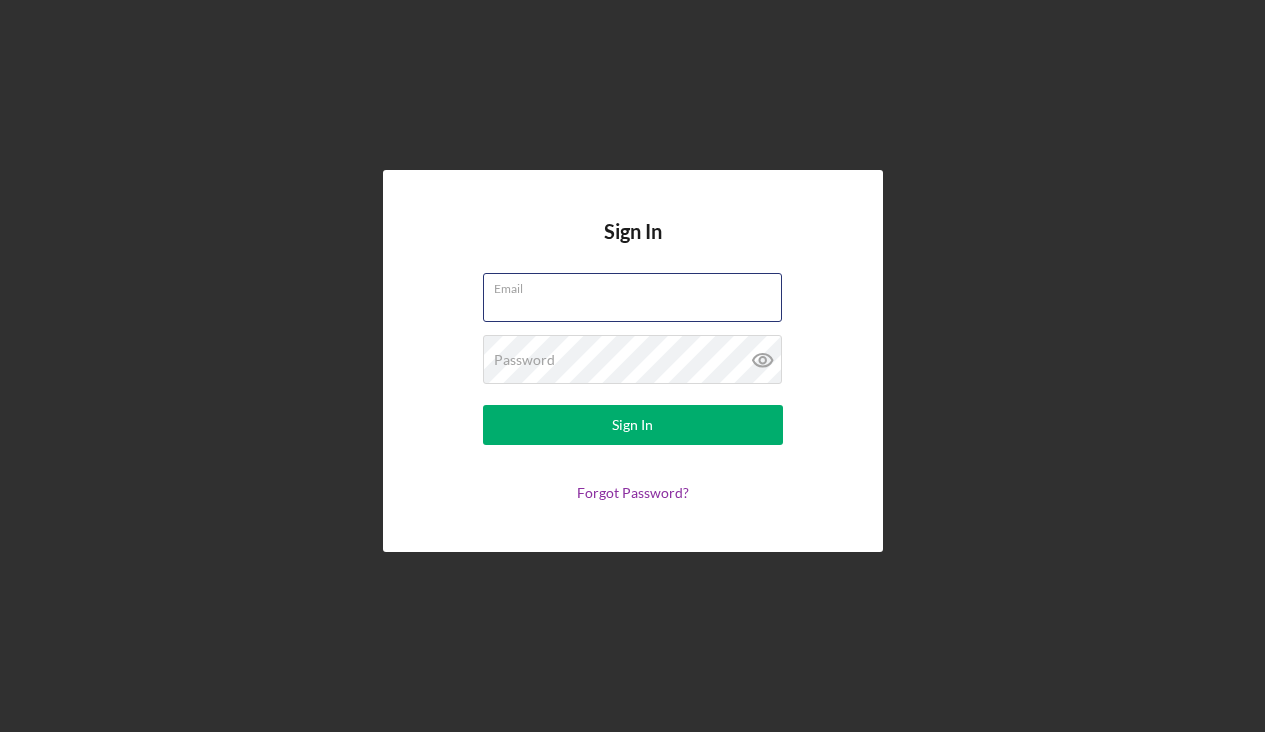 type on "kristina@[example.com]" 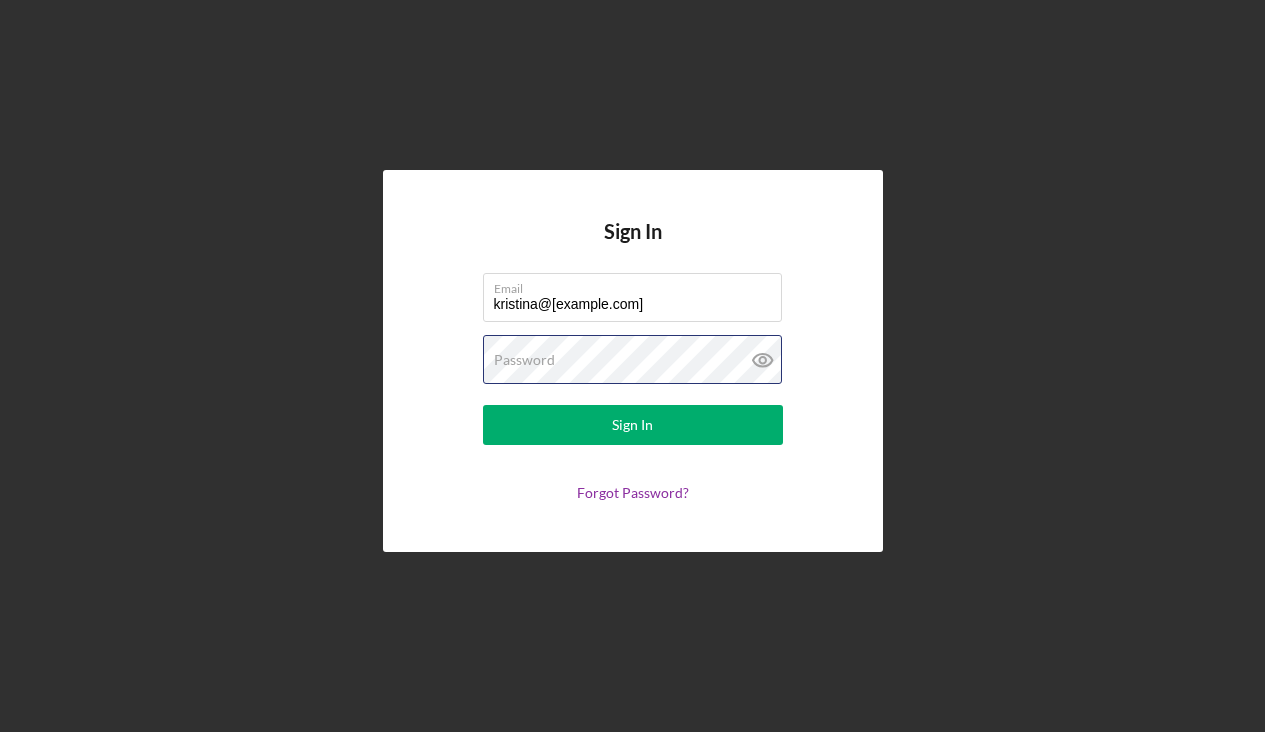 click on "Sign In" at bounding box center [633, 425] 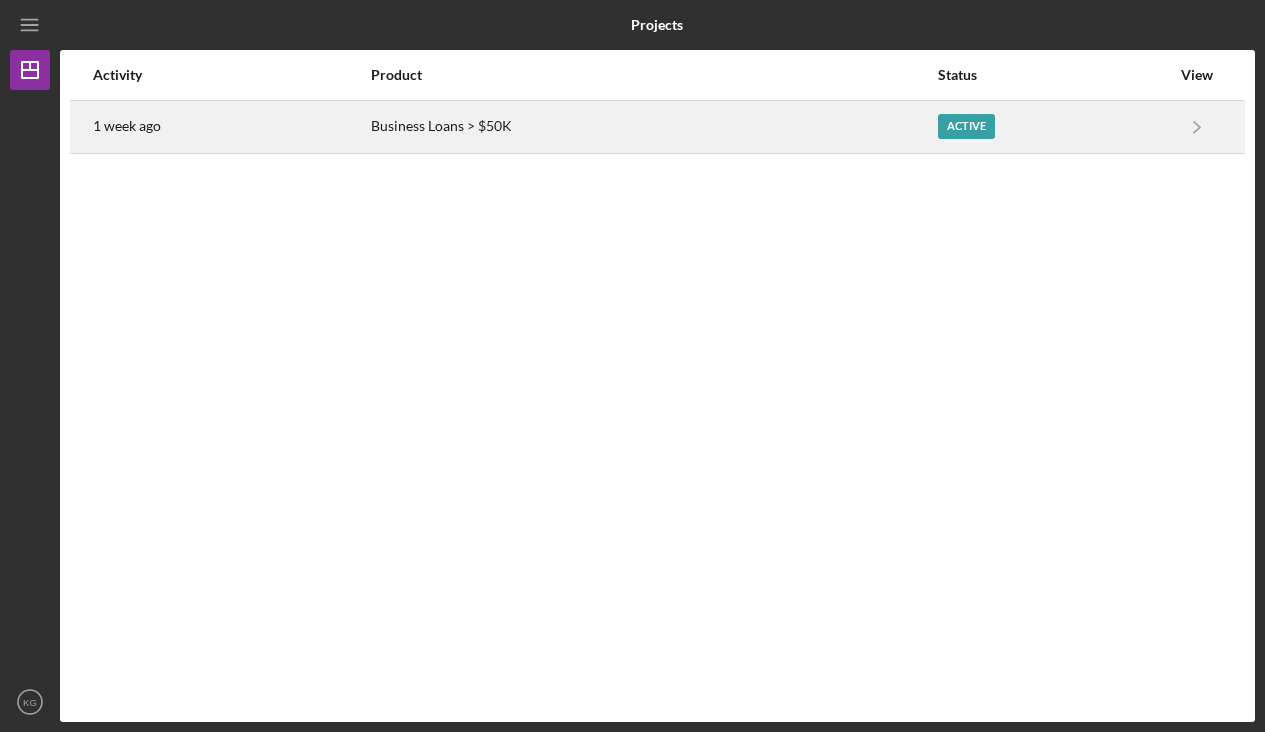 click on "Active" at bounding box center [966, 126] 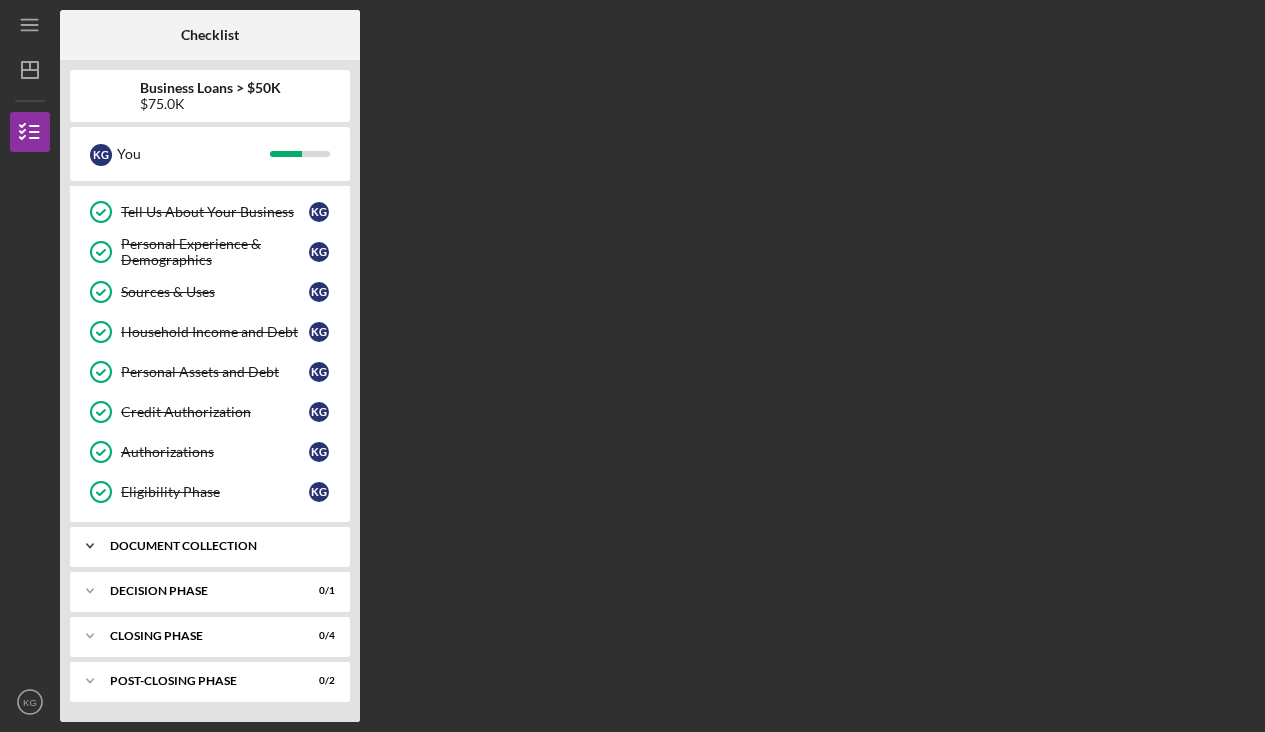scroll, scrollTop: 195, scrollLeft: 0, axis: vertical 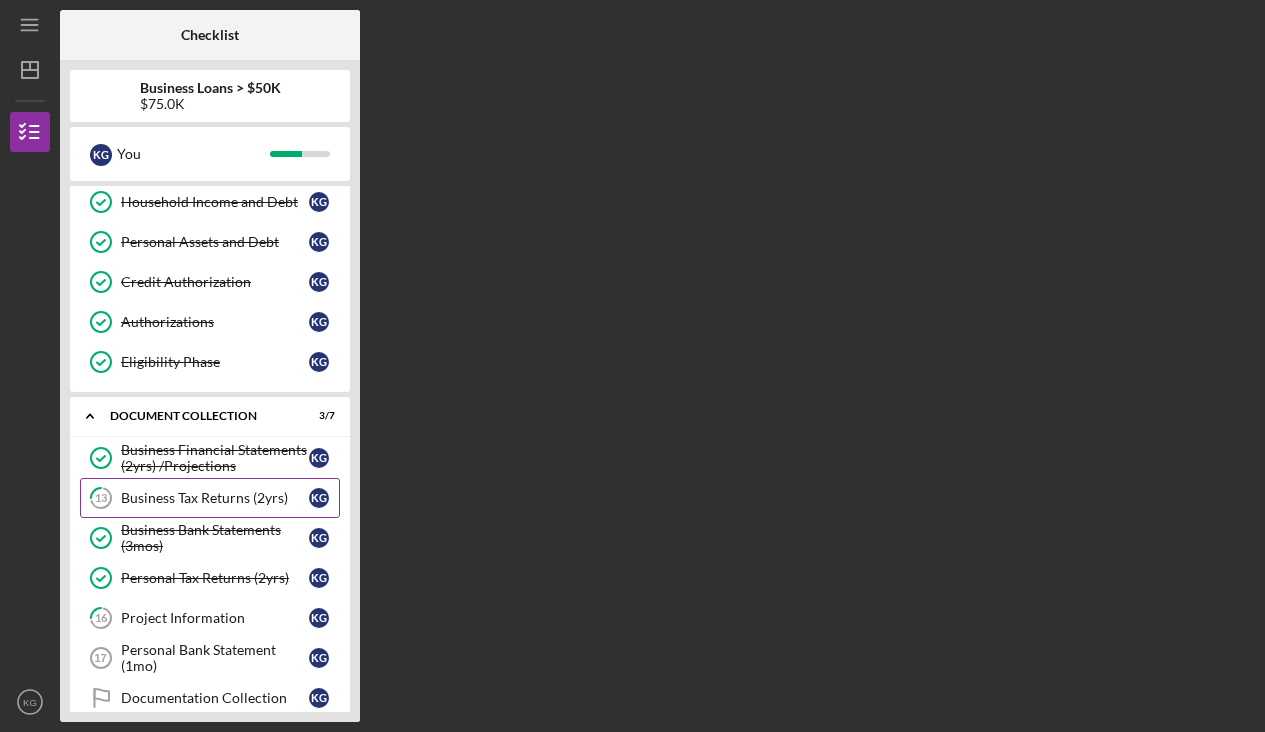 click on "Business Tax Returns (2yrs)" at bounding box center (215, 498) 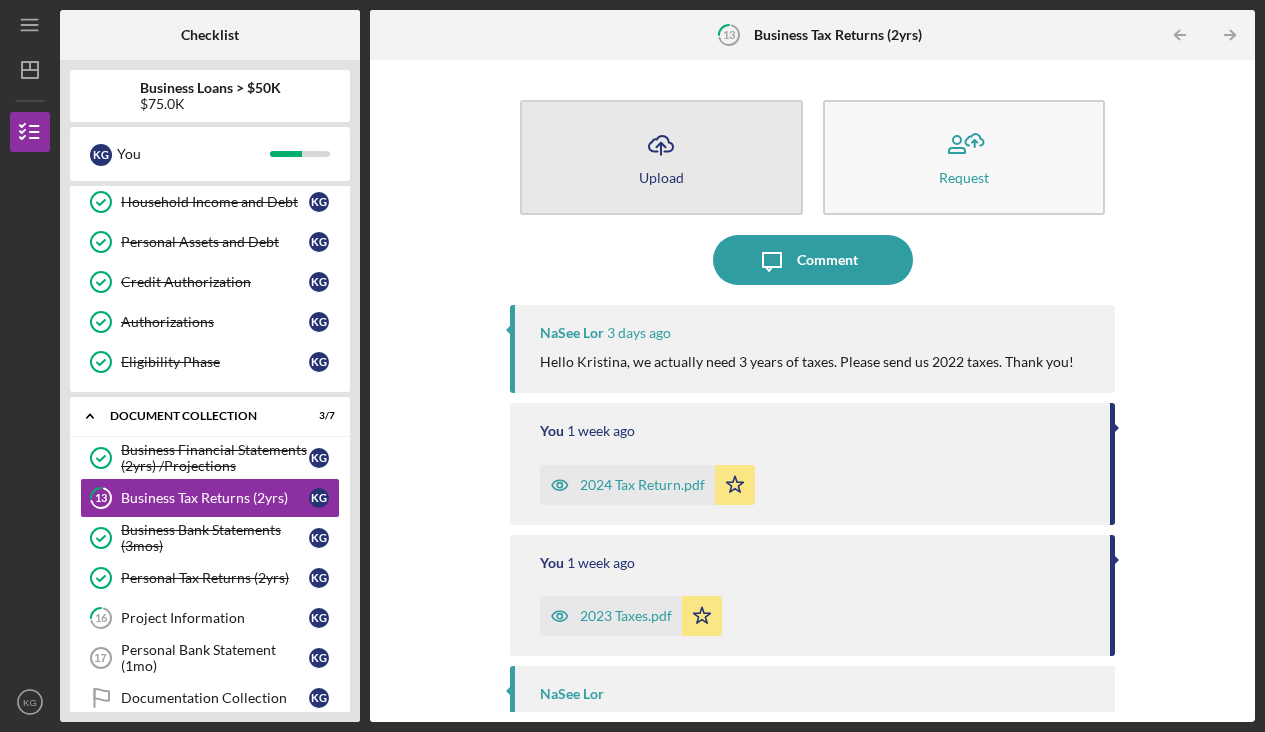 click on "Icon/Upload" 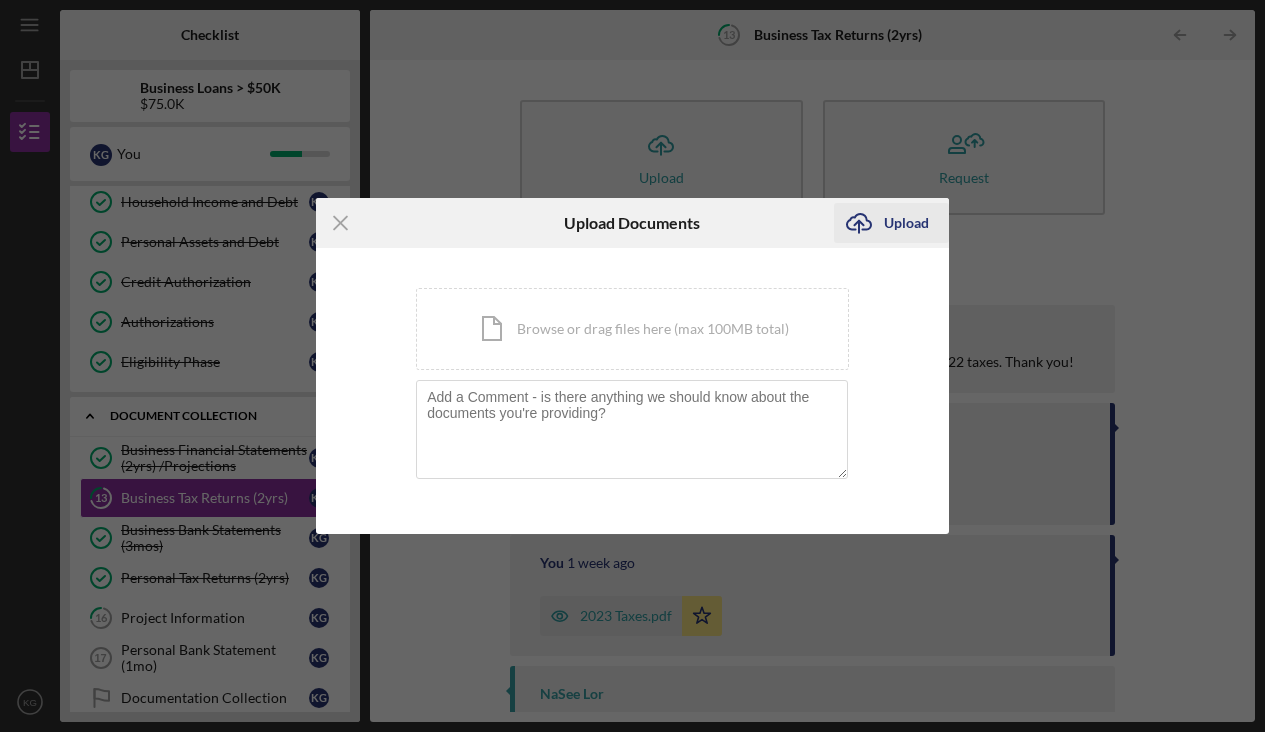 click on "Upload" at bounding box center [906, 223] 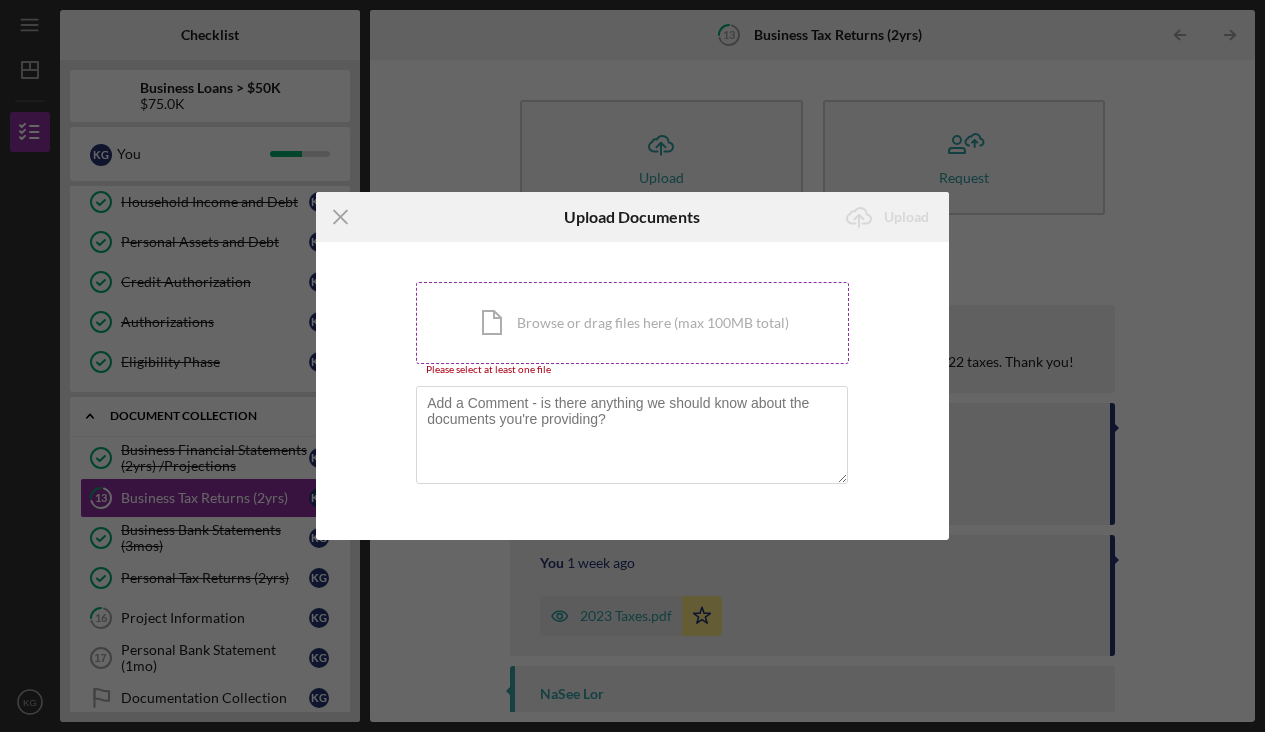 click on "Icon/Document Browse or drag files here (max 100MB total) Tap to choose files or take a photo" at bounding box center [632, 323] 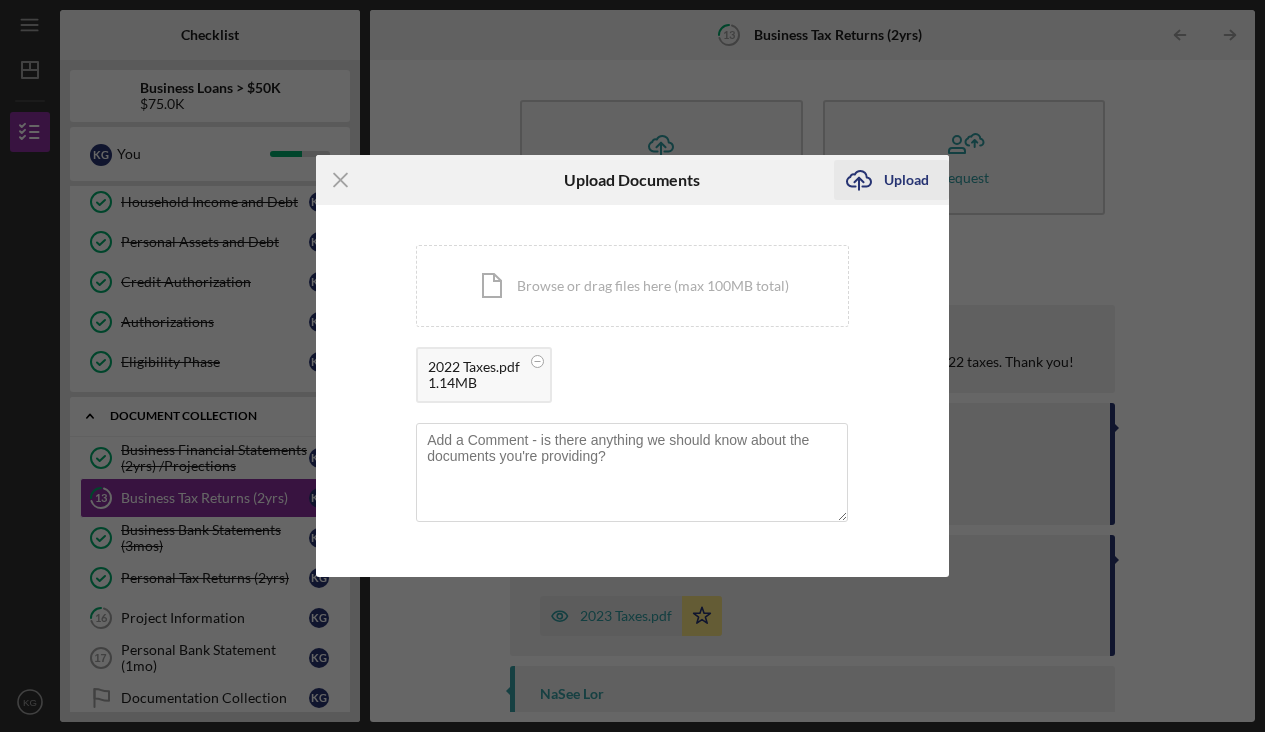 click on "Upload" at bounding box center [906, 180] 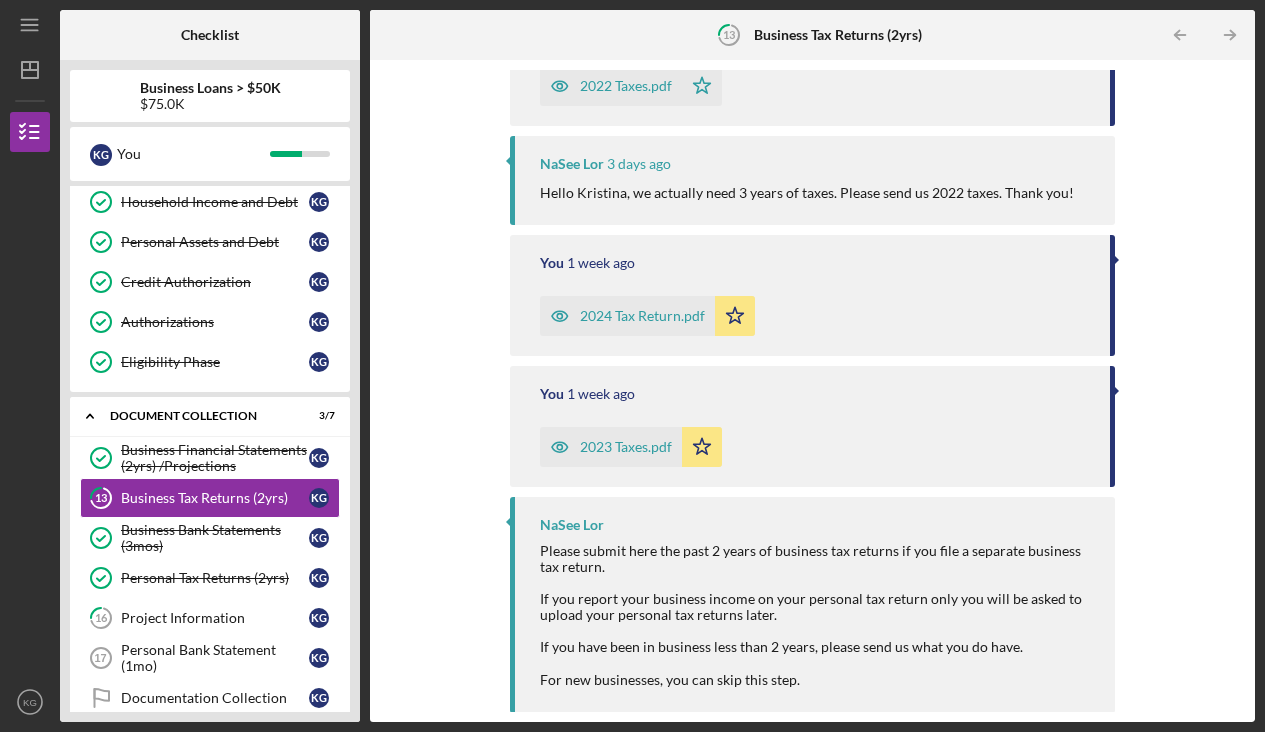 scroll, scrollTop: 299, scrollLeft: 0, axis: vertical 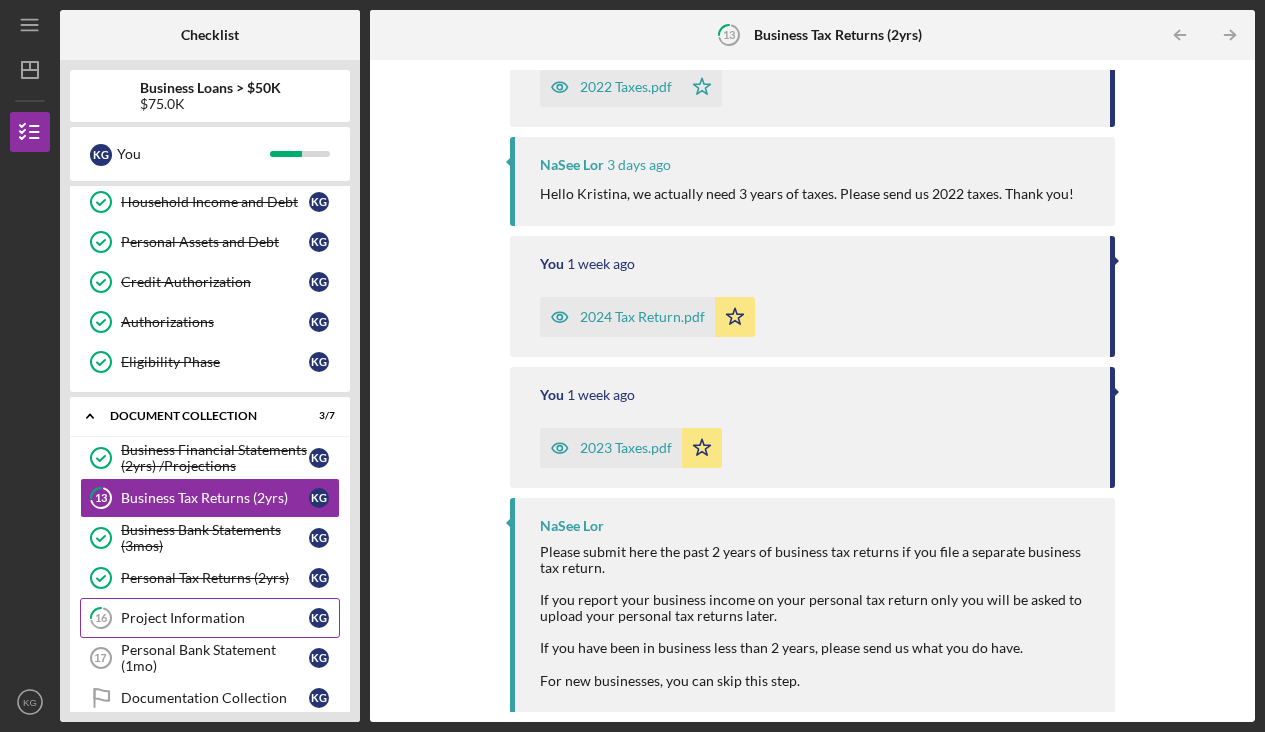 click on "Project Information" at bounding box center [215, 618] 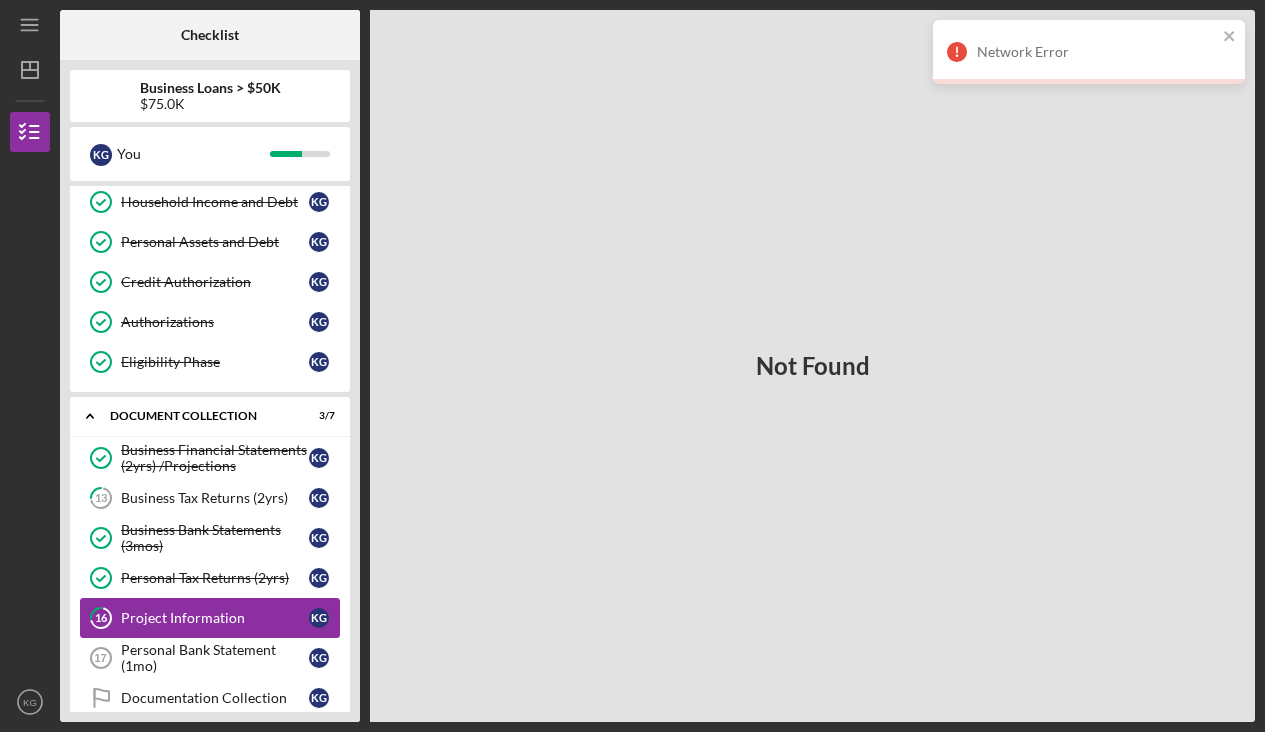 click on "Project Information" at bounding box center [215, 618] 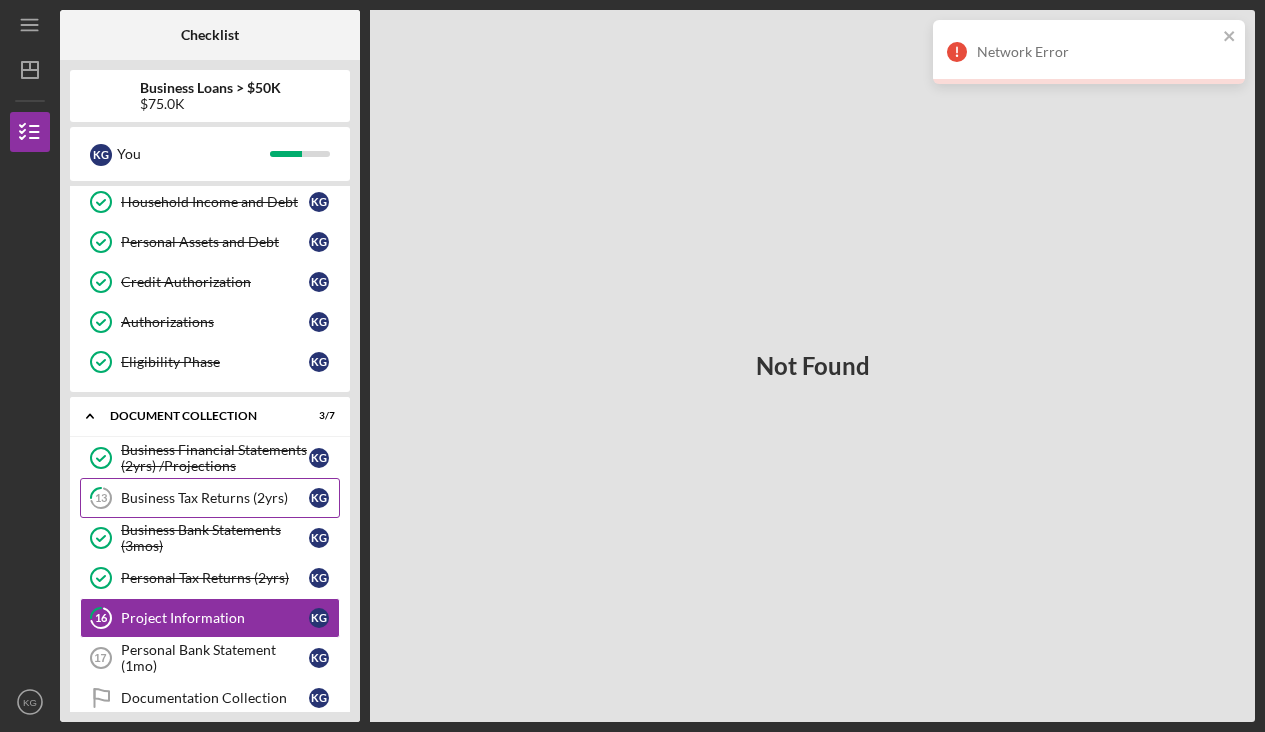 click on "Business Tax Returns (2yrs)" at bounding box center [215, 498] 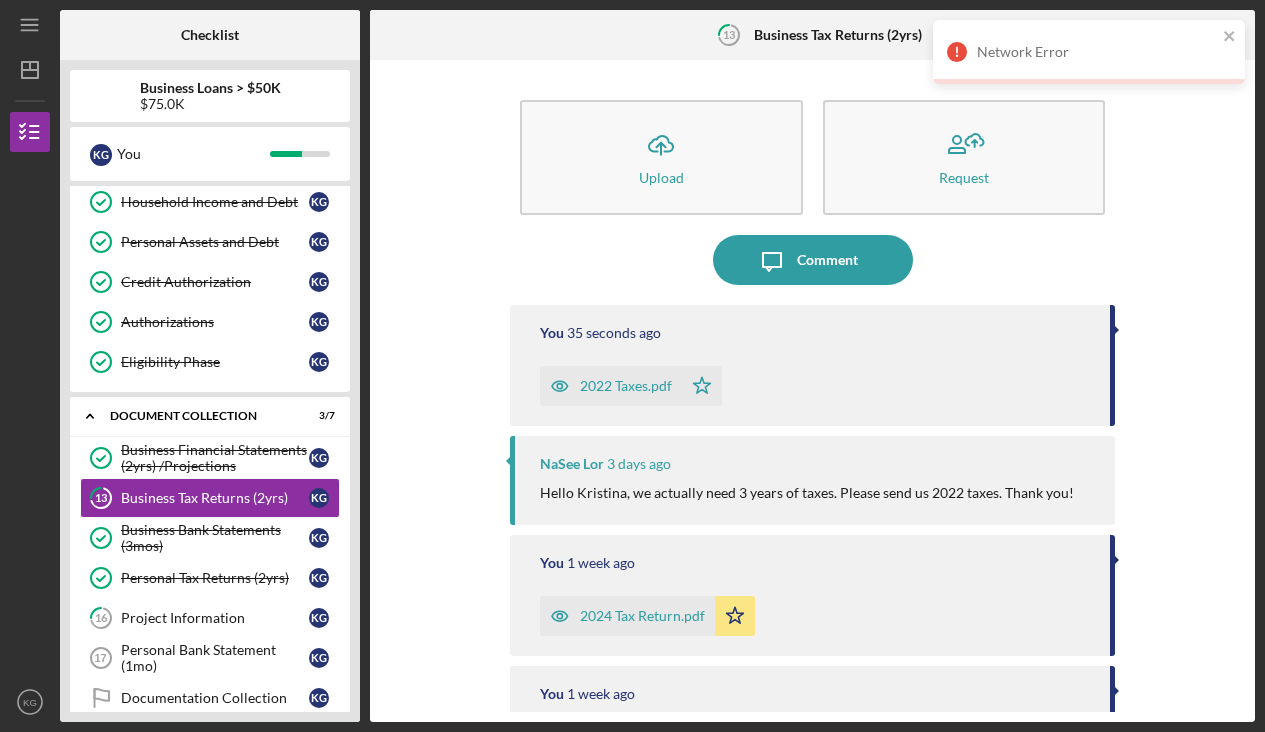 scroll, scrollTop: 0, scrollLeft: 0, axis: both 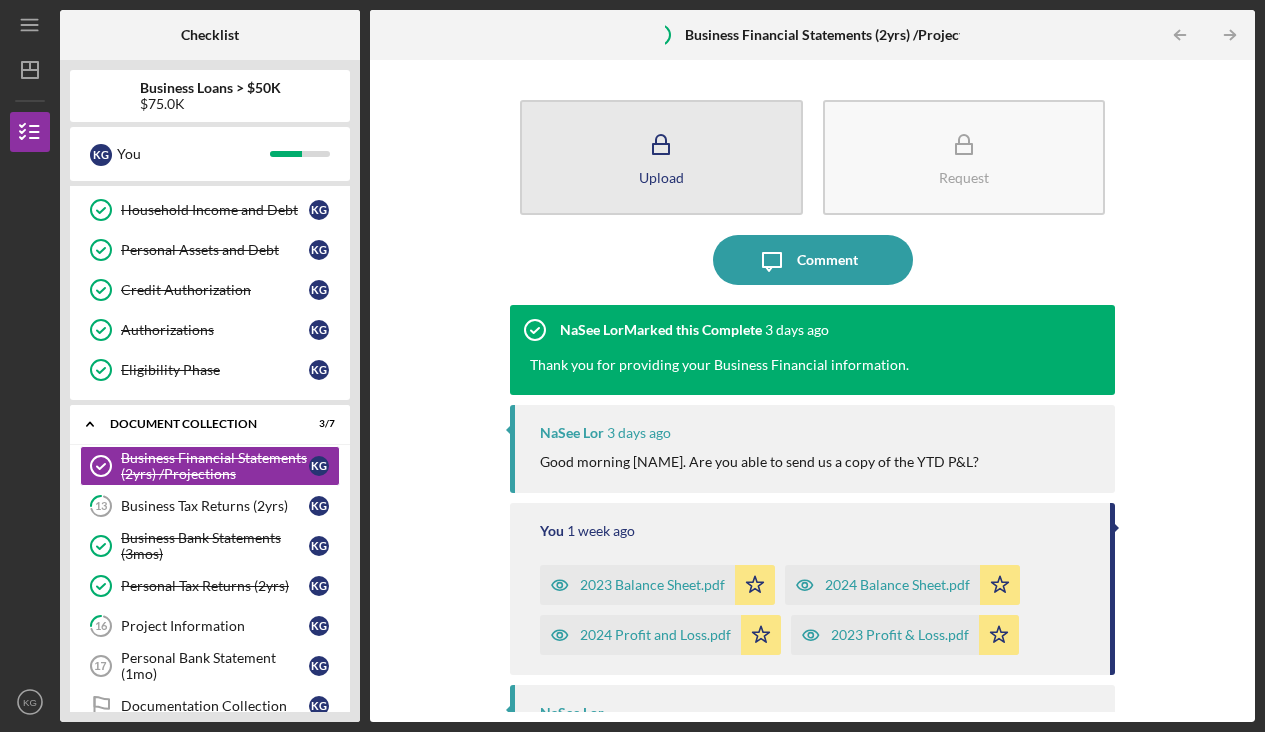 click 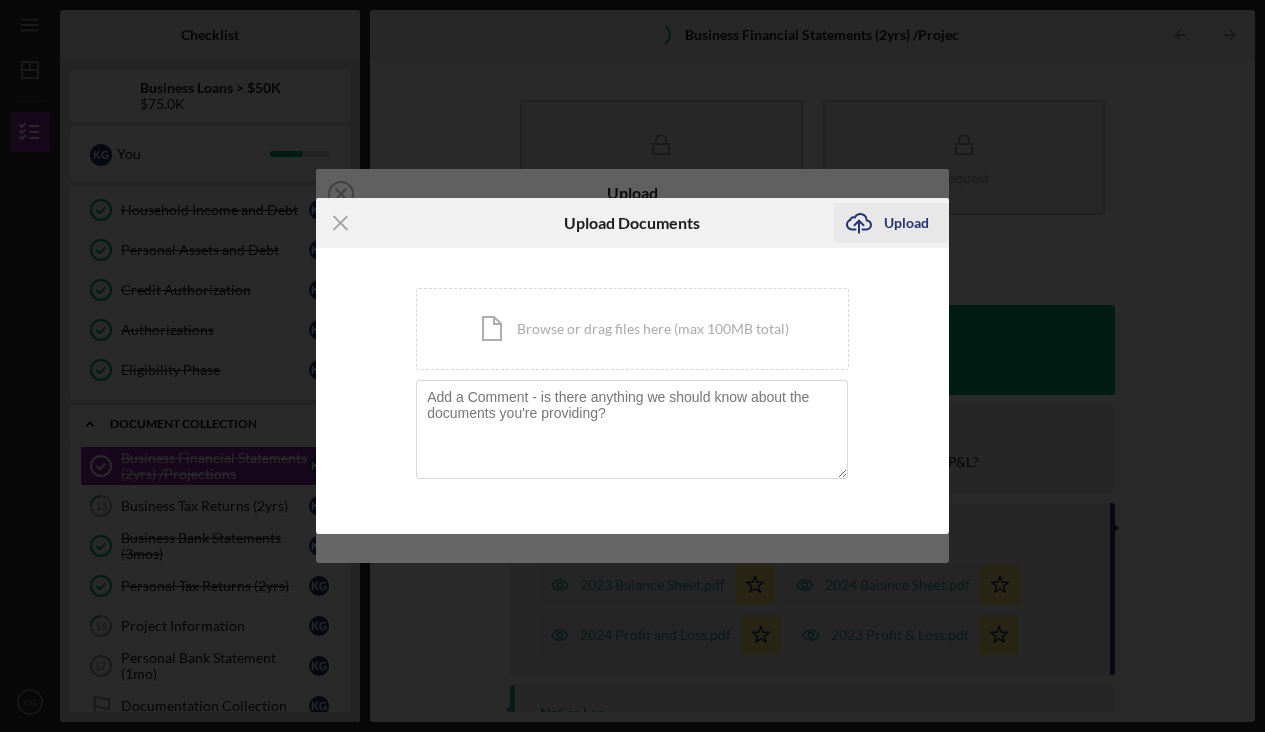 click on "Upload" at bounding box center (906, 223) 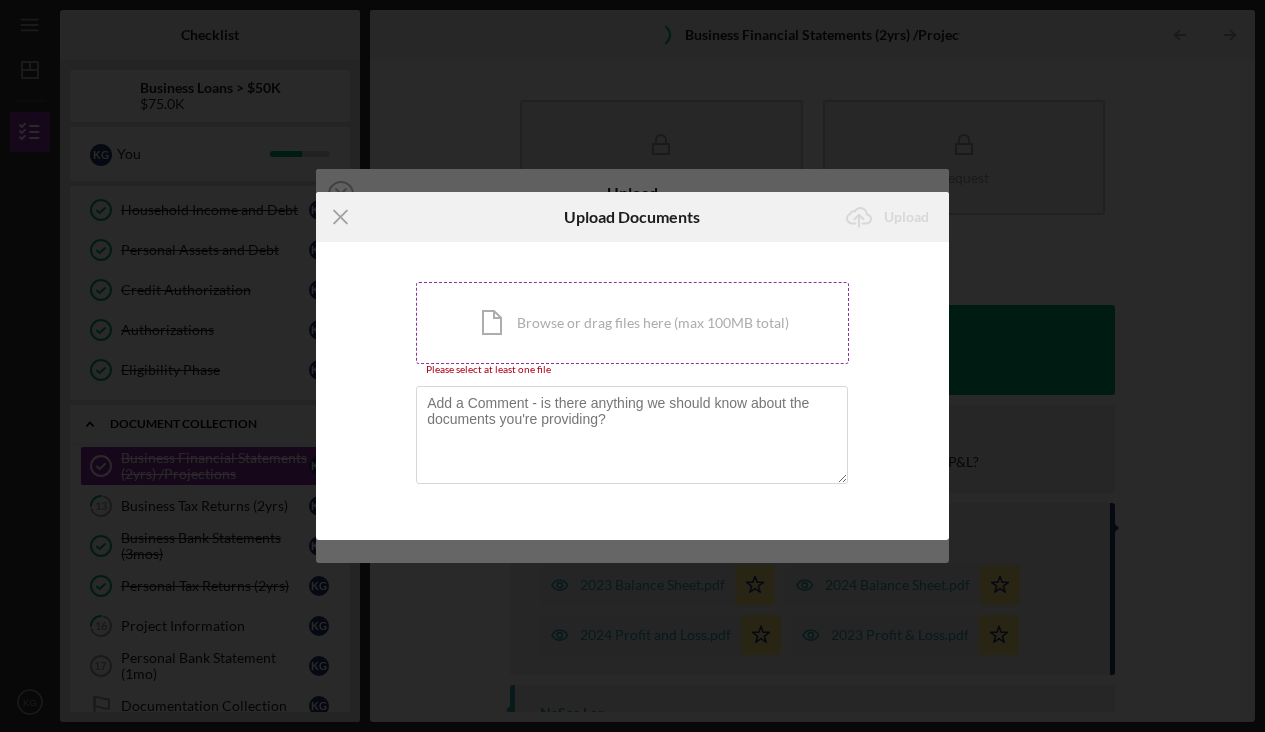 click on "Icon/Document Browse or drag files here (max 100MB total) Tap to choose files or take a photo" at bounding box center [632, 323] 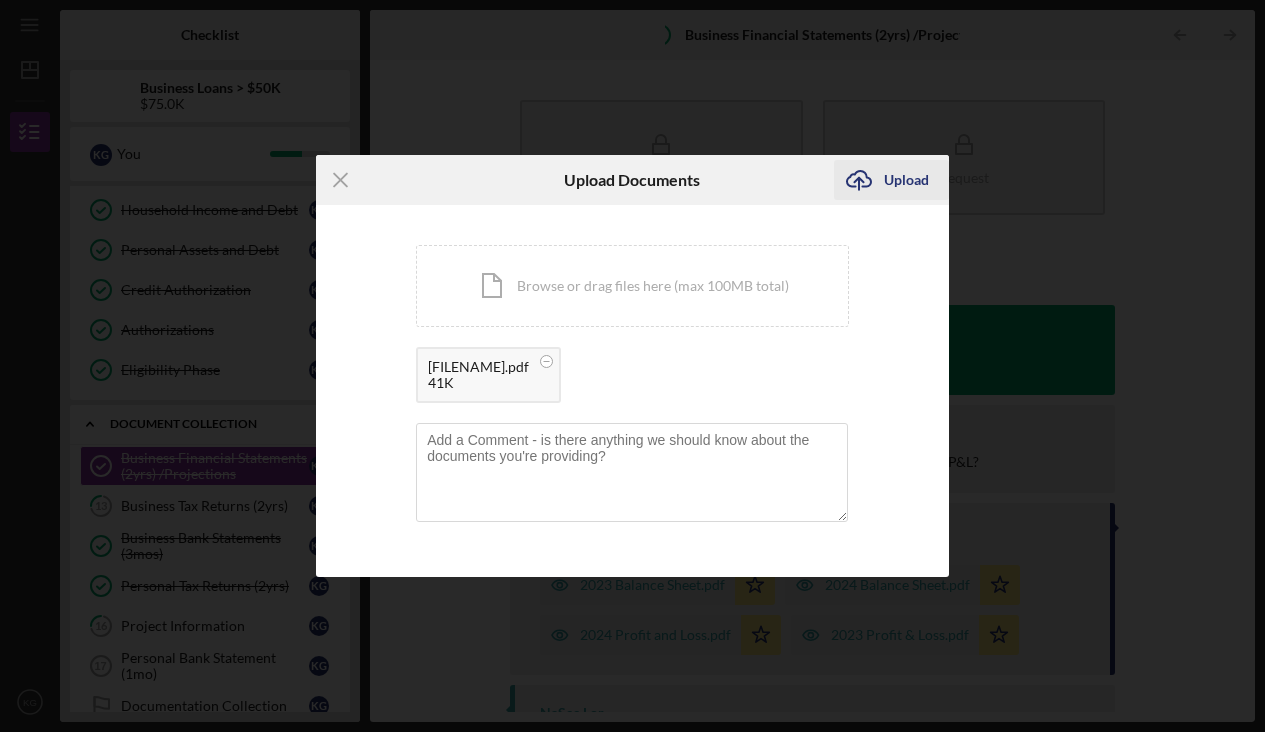 click on "Icon/Upload" 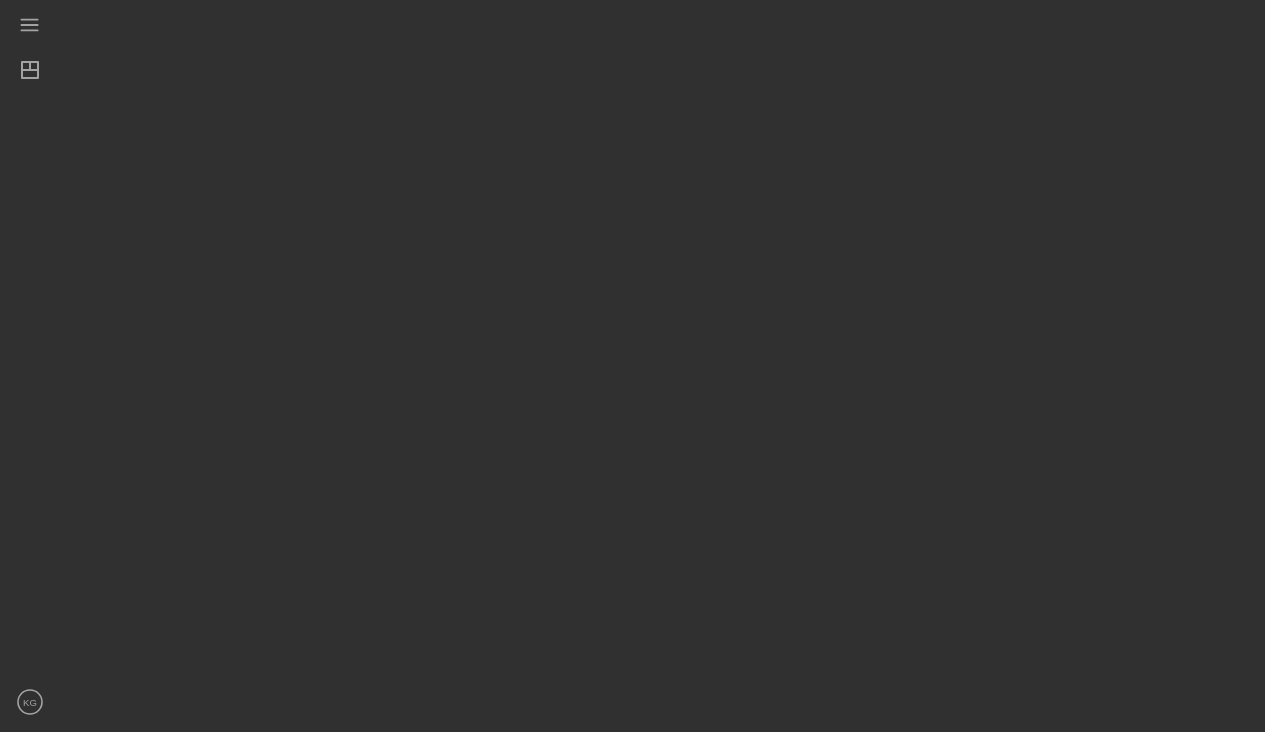 scroll, scrollTop: 0, scrollLeft: 0, axis: both 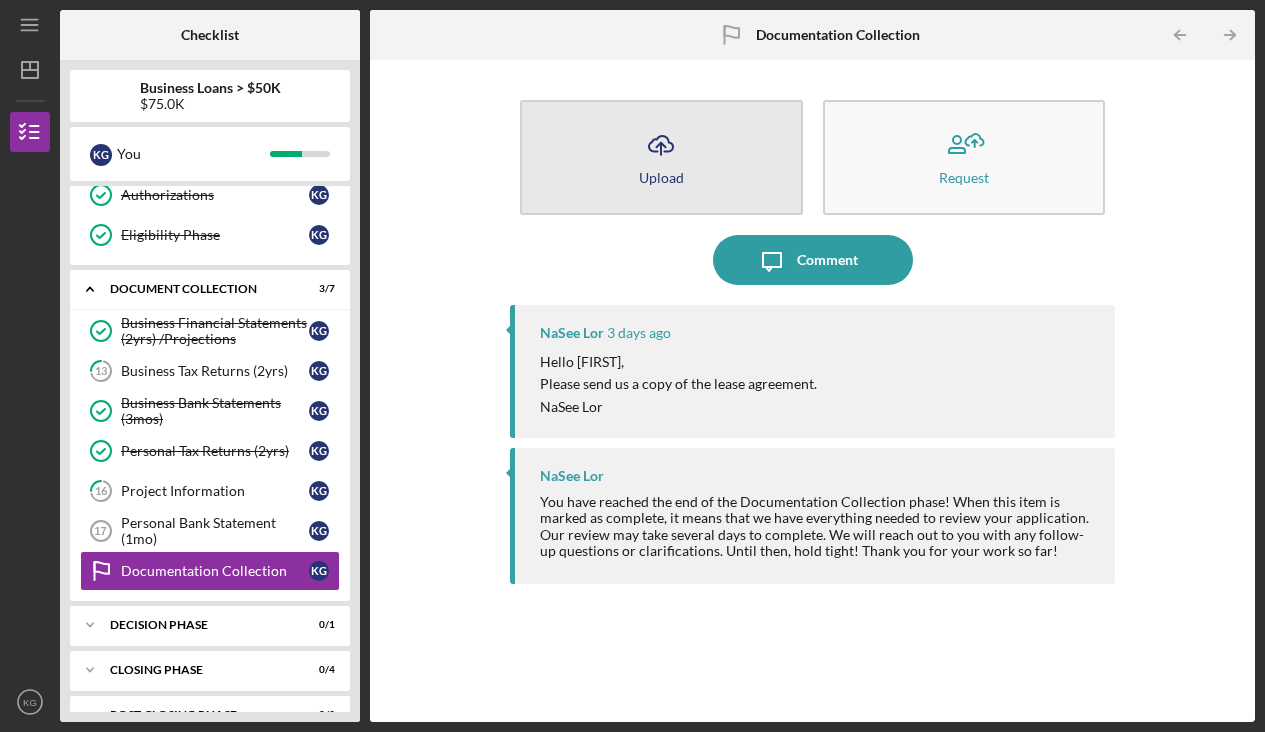 click on "Icon/Upload Upload" at bounding box center [661, 157] 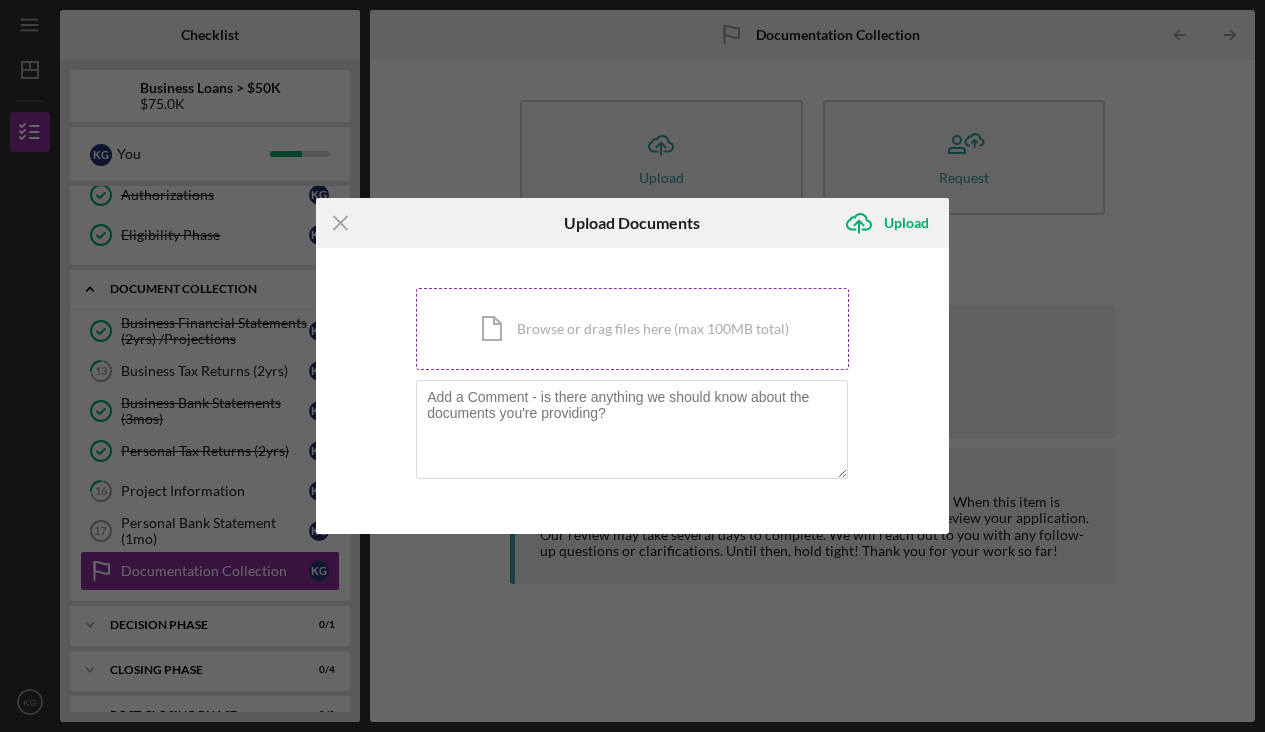 click on "Icon/Document Browse or drag files here (max 100MB total) Tap to choose files or take a photo" at bounding box center [632, 329] 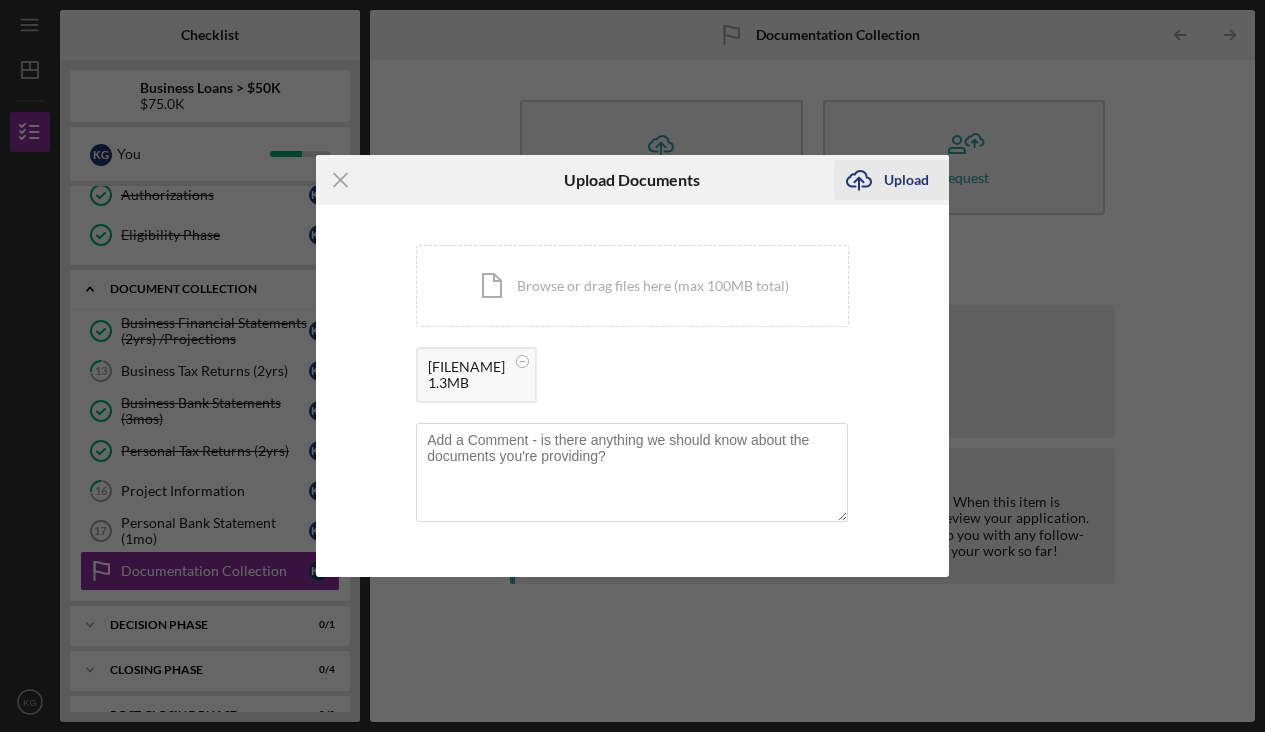 click on "Upload" at bounding box center (906, 180) 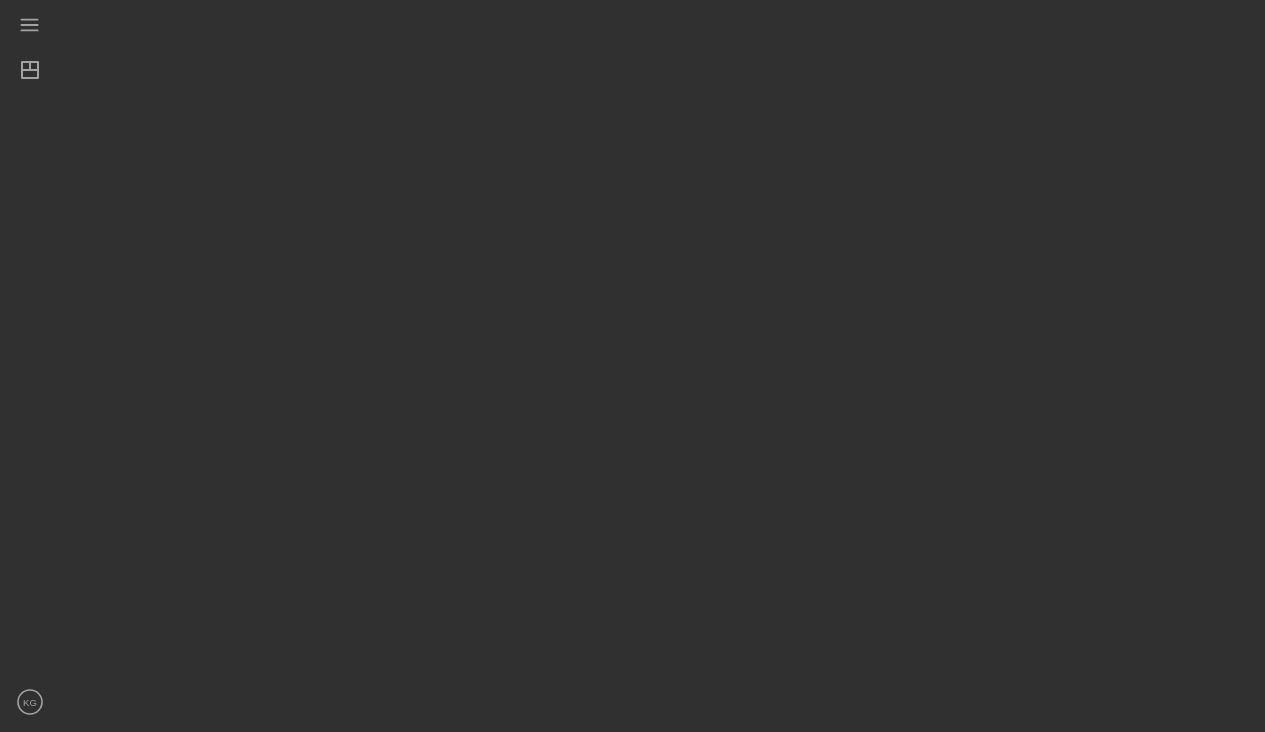 scroll, scrollTop: 0, scrollLeft: 0, axis: both 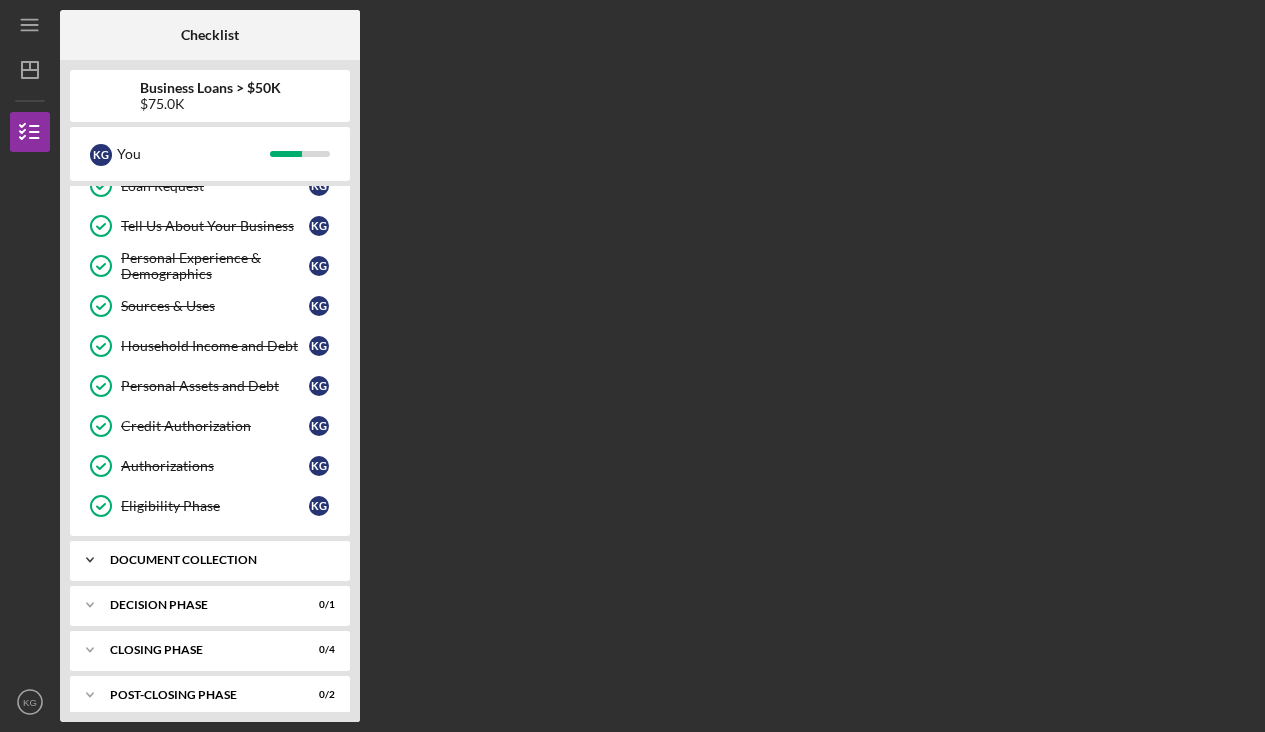 click on "Icon/Expander" 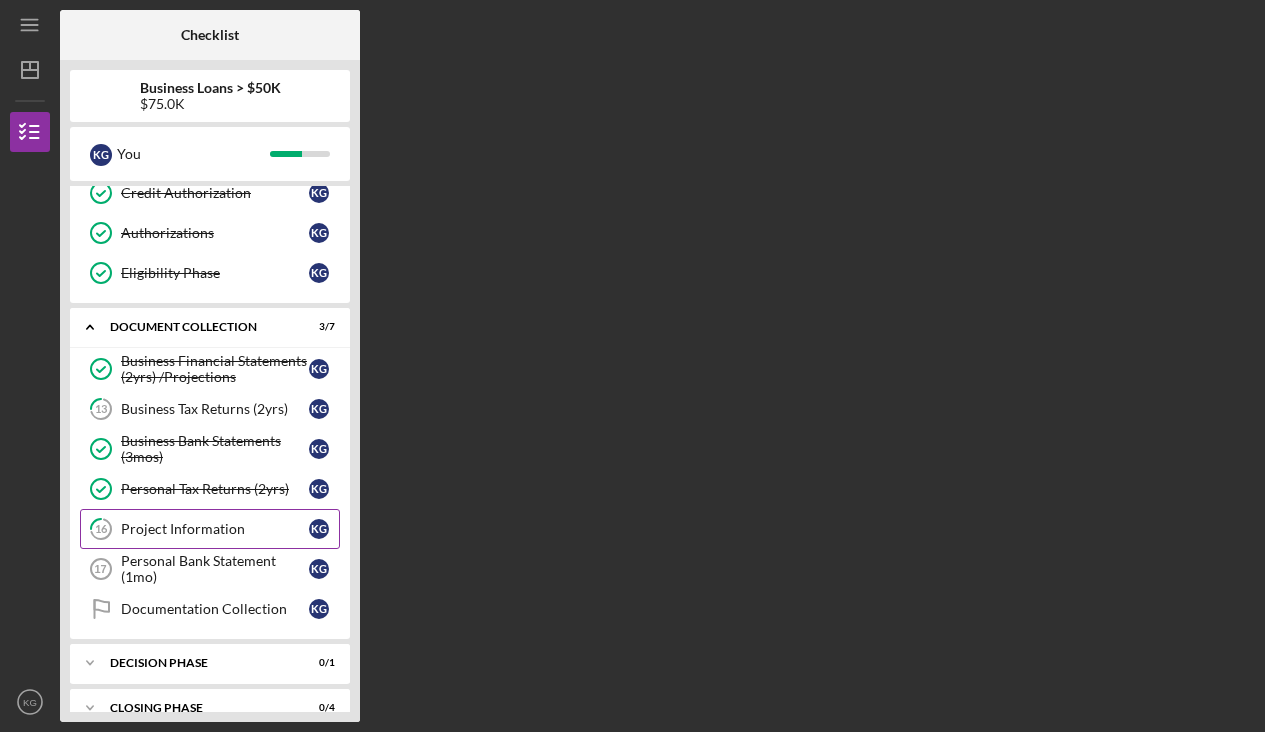 scroll, scrollTop: 417, scrollLeft: 0, axis: vertical 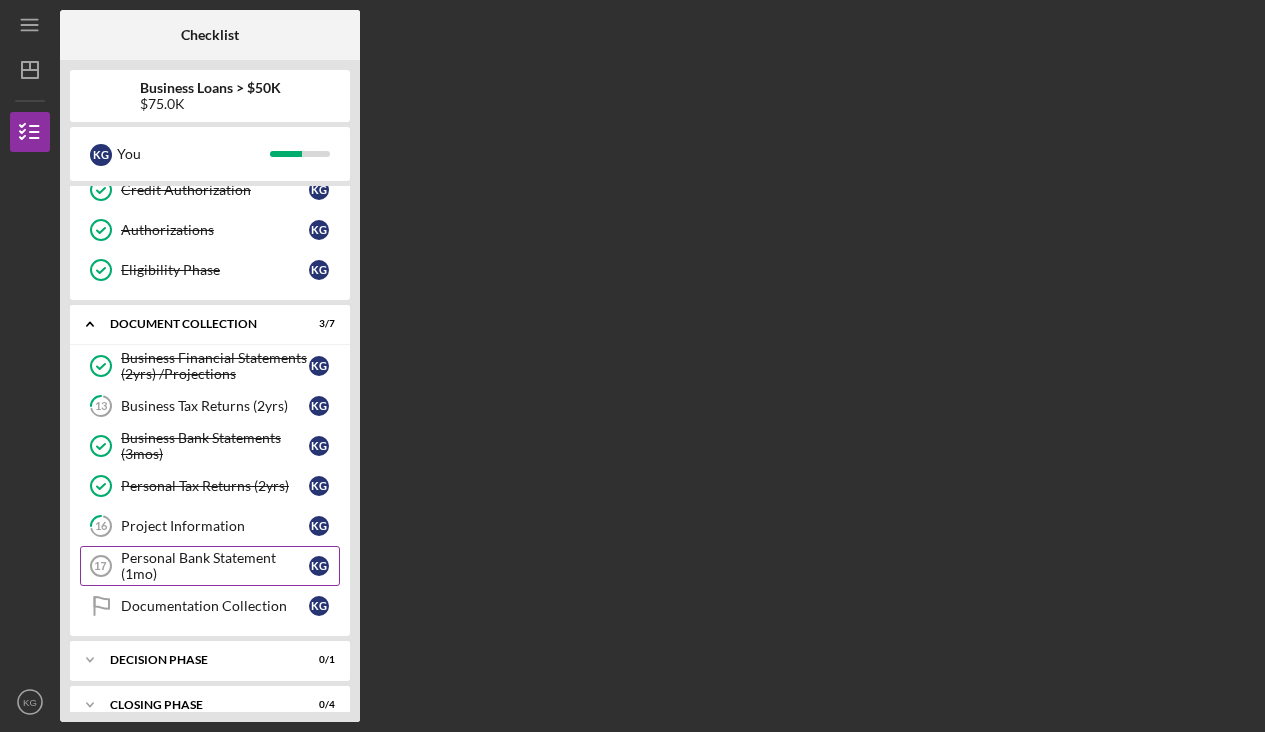 click on "Personal Bank Statement (1mo)" at bounding box center (215, 566) 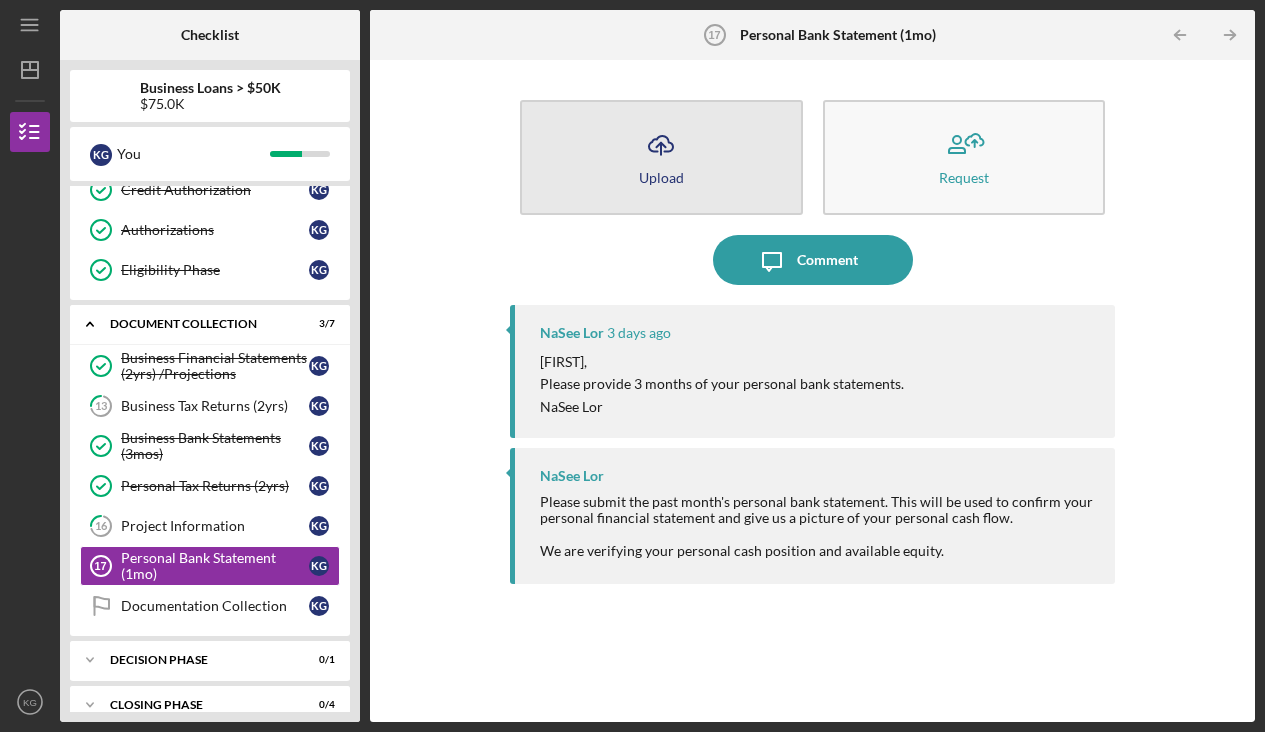 click on "Upload" at bounding box center (661, 177) 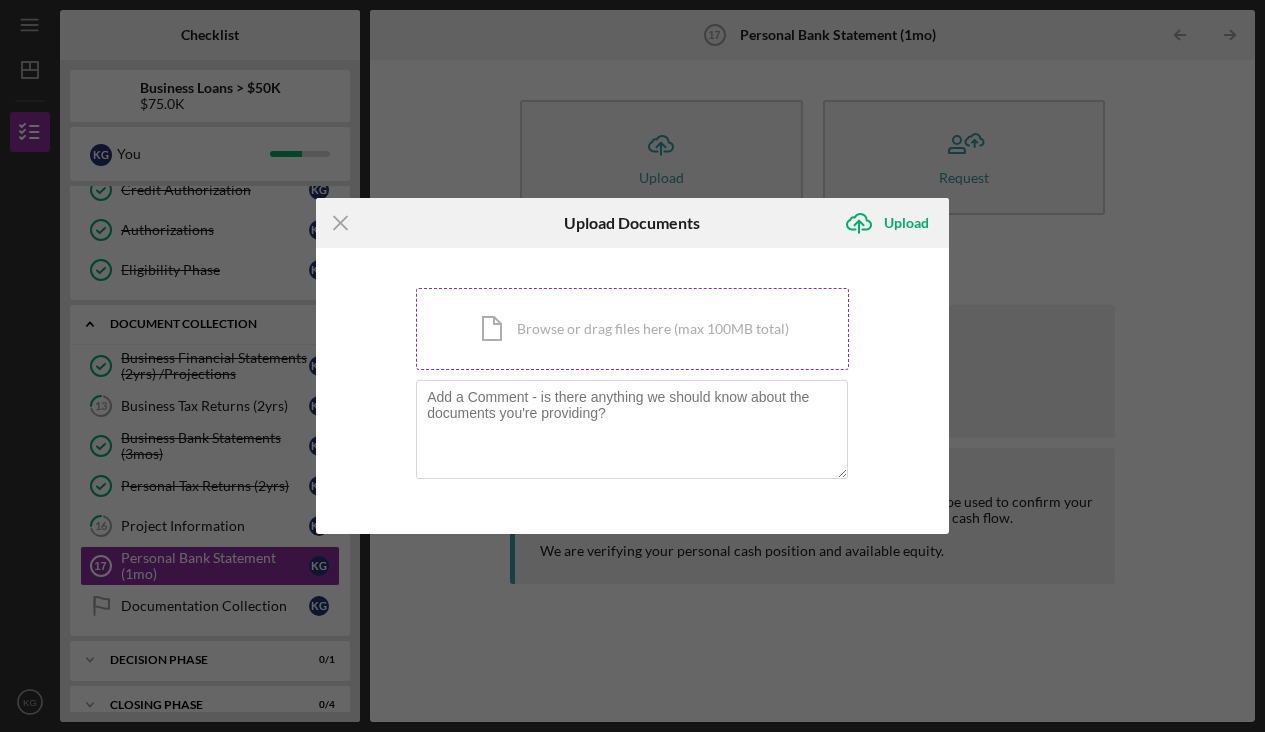 click on "Icon/Document Browse or drag files here (max 100MB total) Tap to choose files or take a photo" at bounding box center [632, 329] 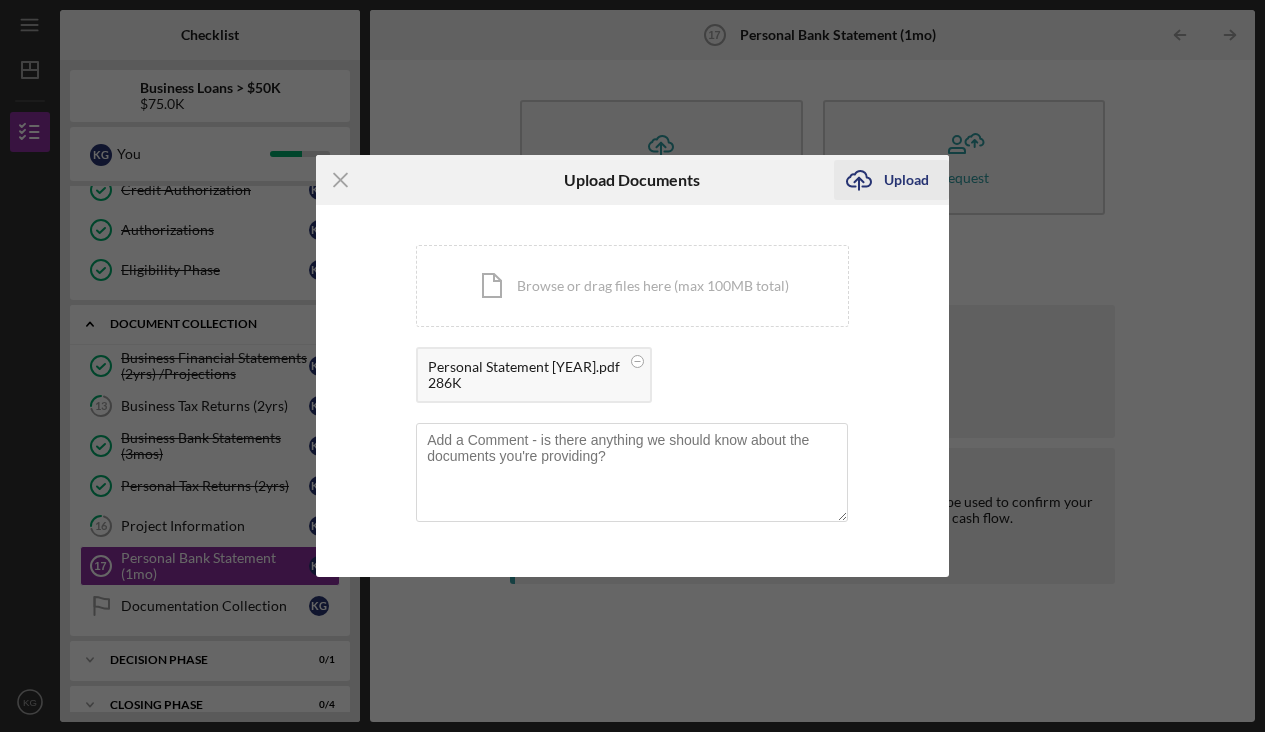 click on "Upload" at bounding box center (906, 180) 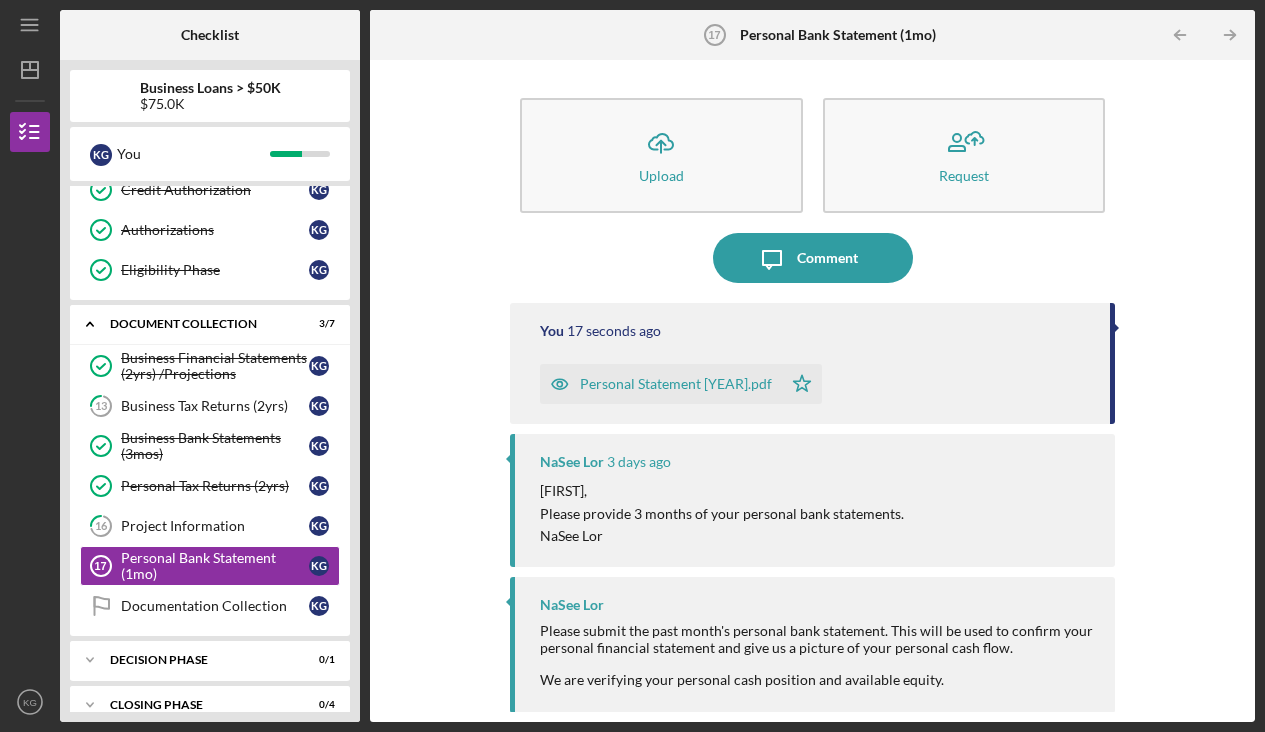 scroll, scrollTop: 1, scrollLeft: 0, axis: vertical 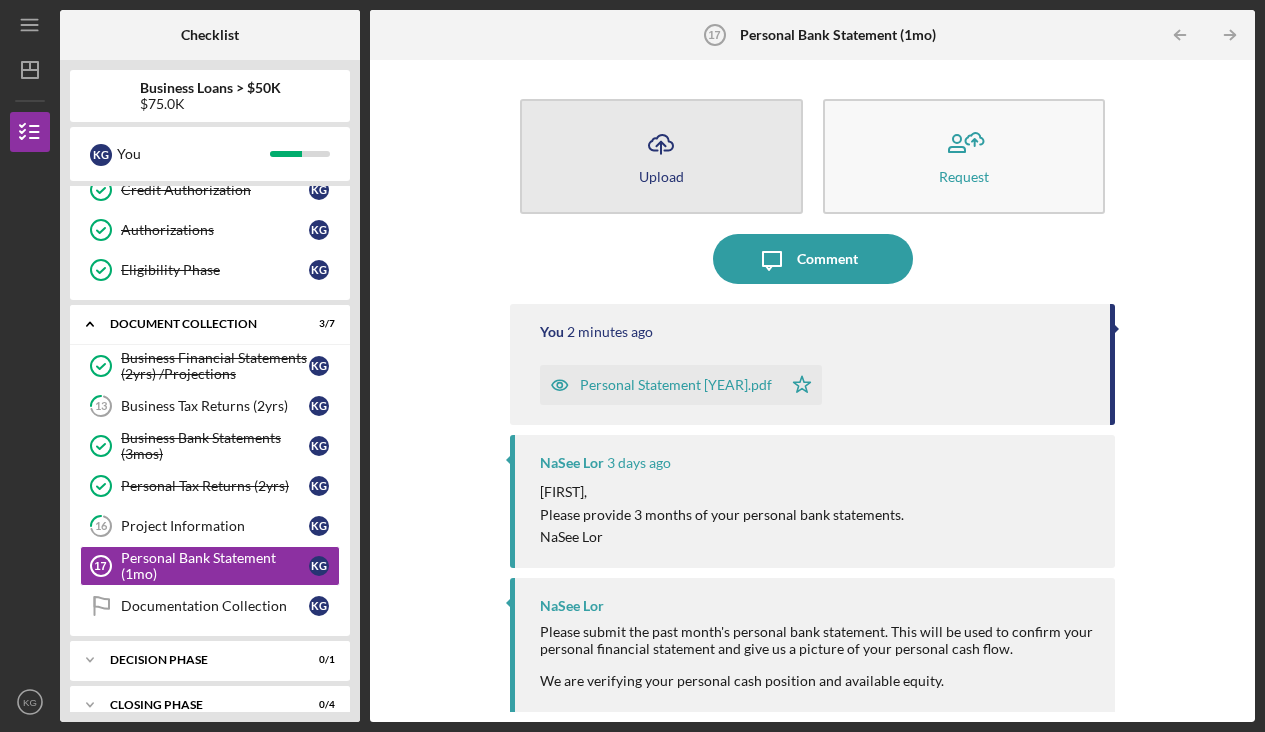 click 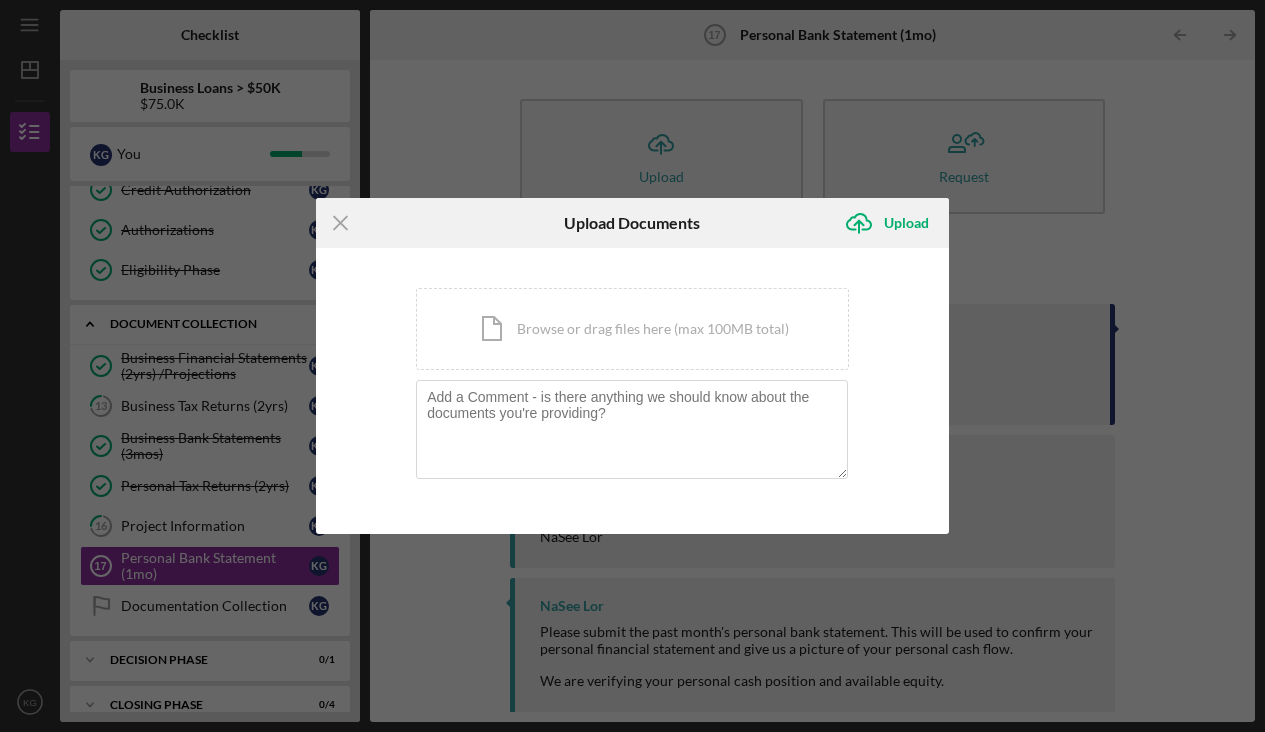 scroll, scrollTop: 0, scrollLeft: 0, axis: both 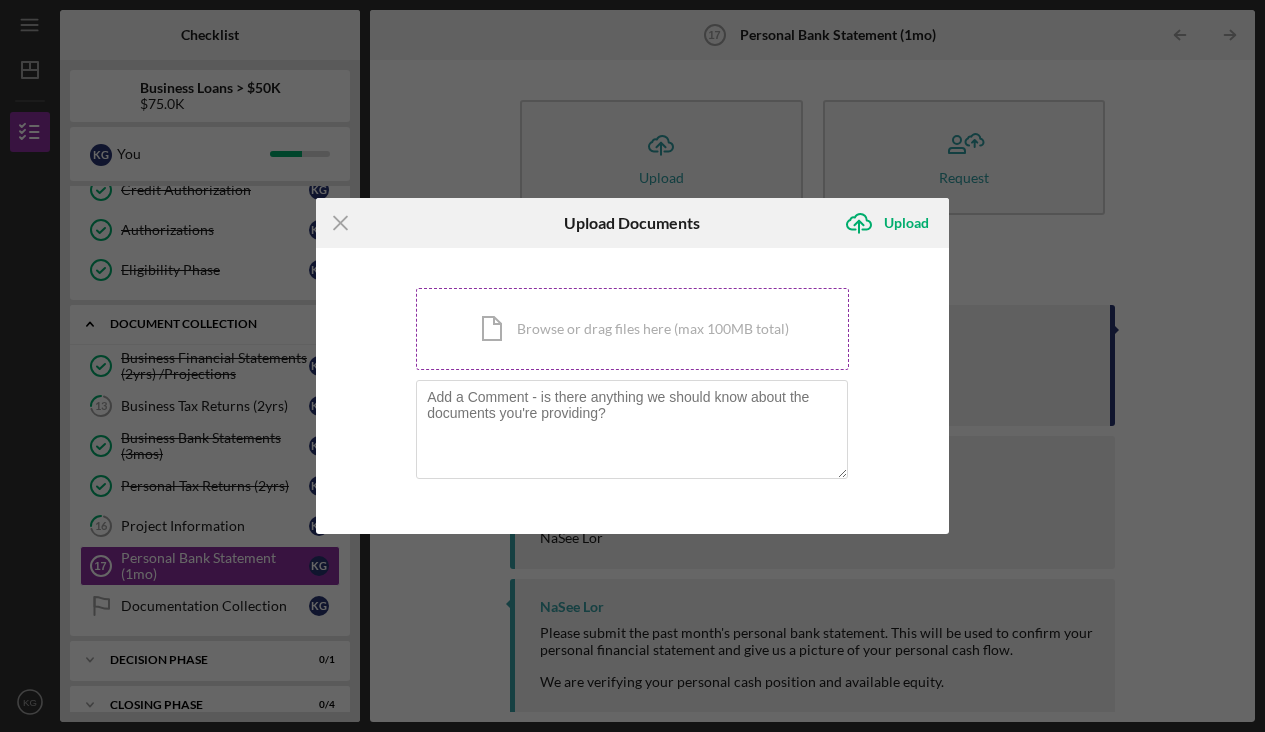 click on "Icon/Document Browse or drag files here (max 100MB total) Tap to choose files or take a photo" at bounding box center (632, 329) 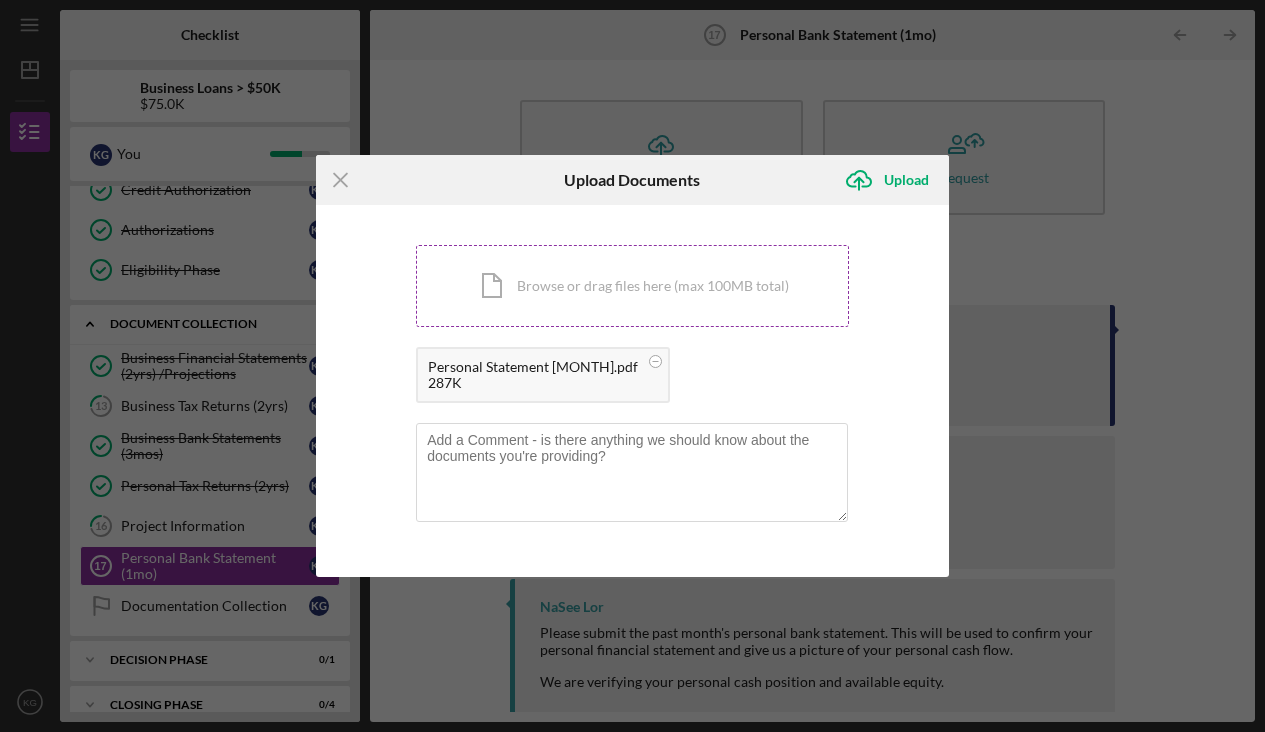 click on "Icon/Document Browse or drag files here (max 100MB total) Tap to choose files or take a photo" at bounding box center [632, 286] 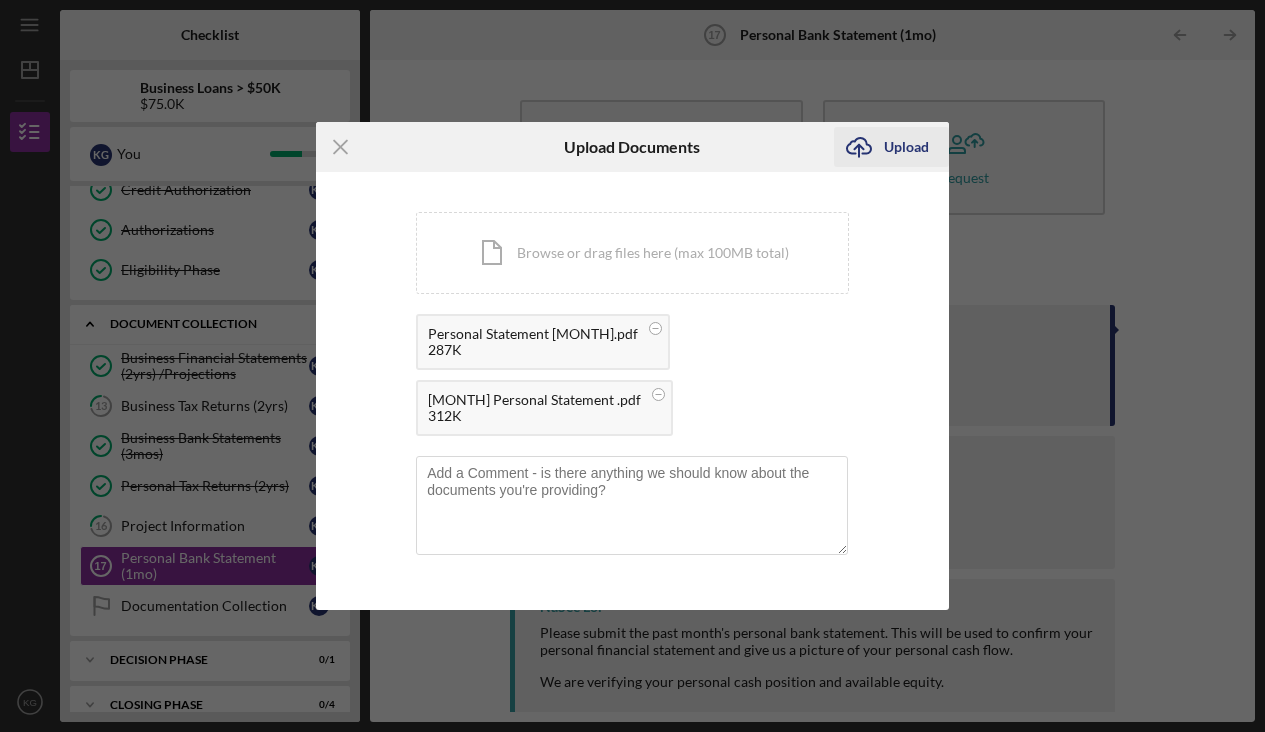 click on "Upload" at bounding box center (906, 147) 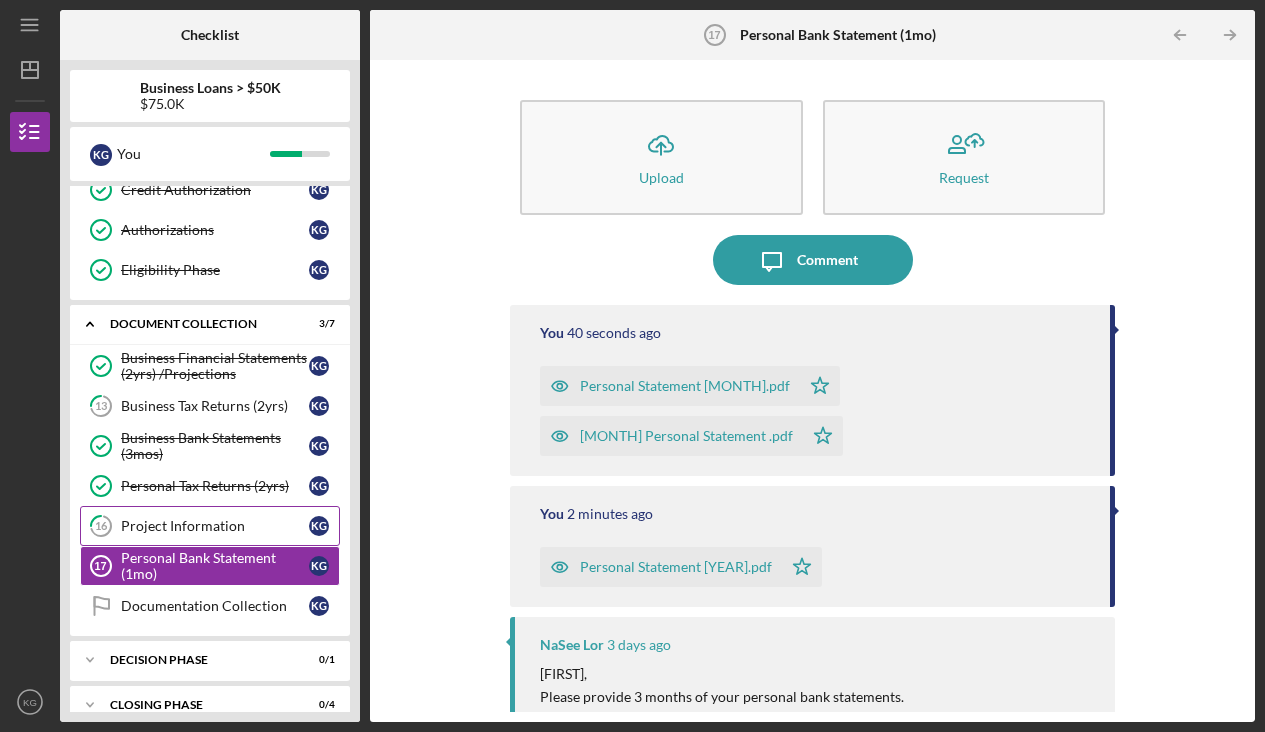 click on "Project Information" at bounding box center [215, 526] 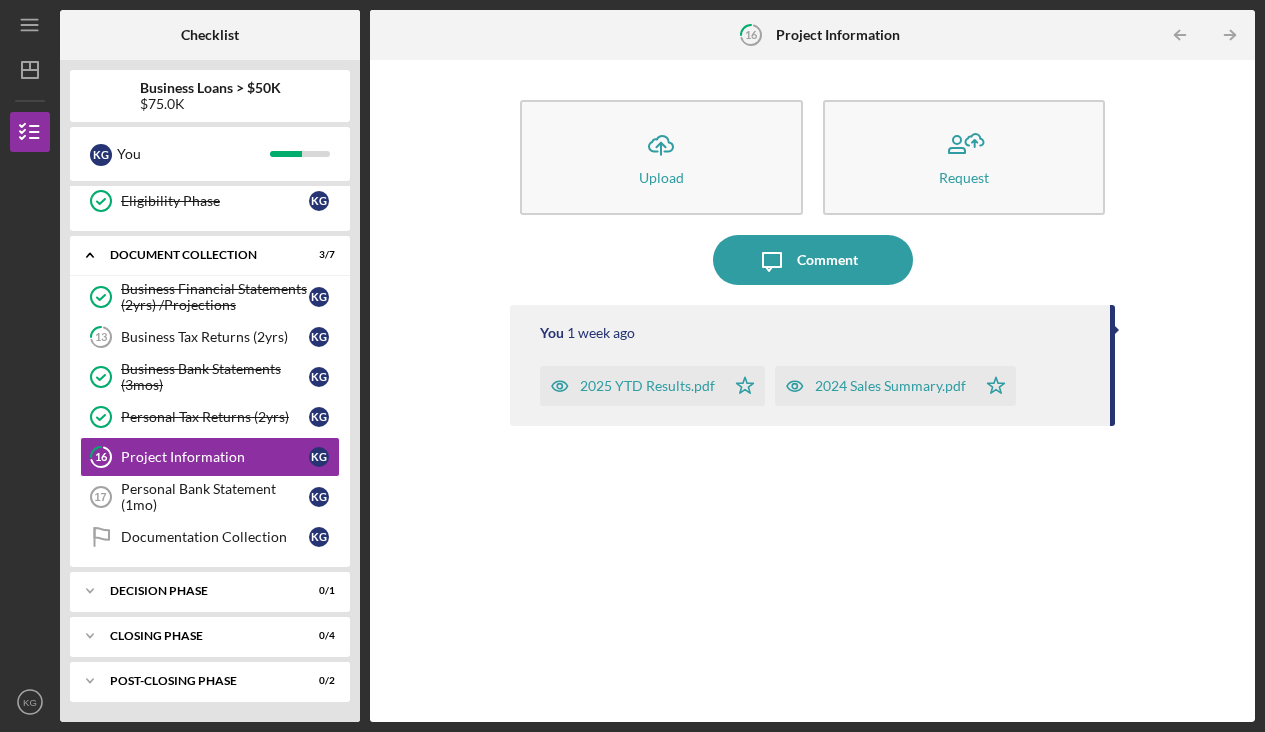 scroll, scrollTop: 486, scrollLeft: 0, axis: vertical 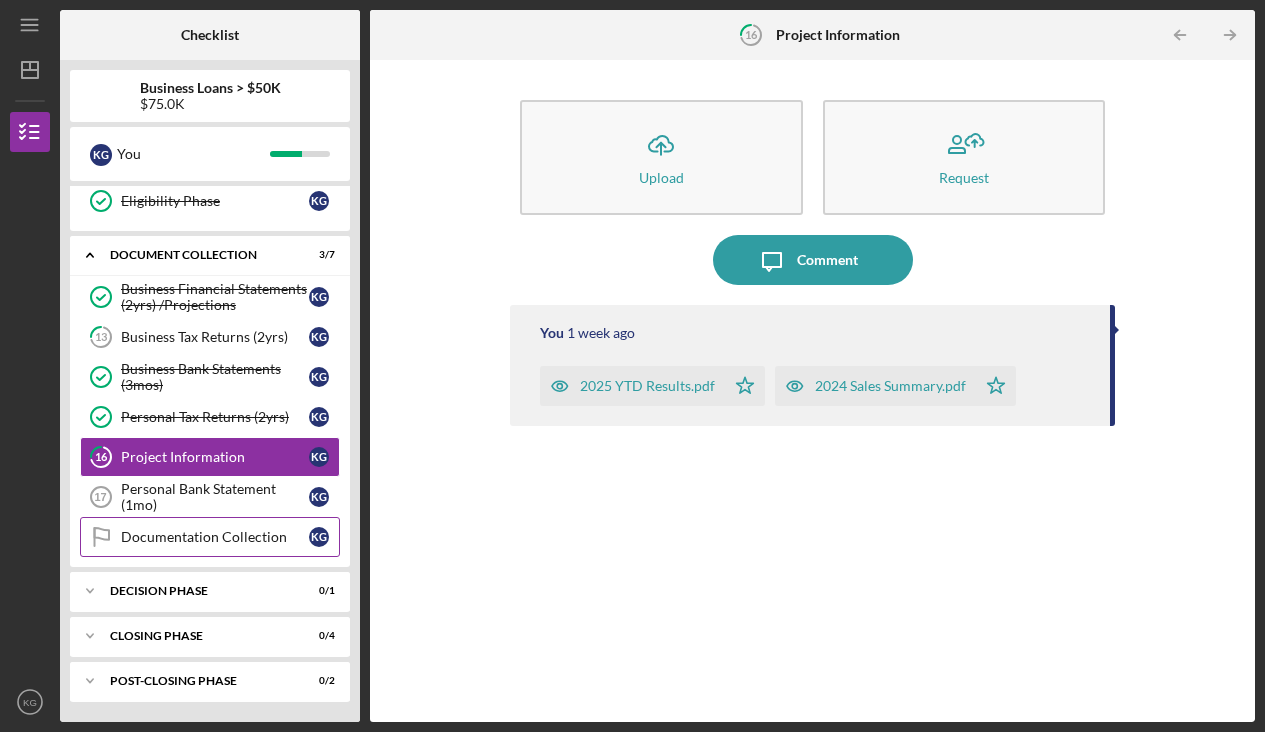 click on "Documentation Collection" at bounding box center (215, 537) 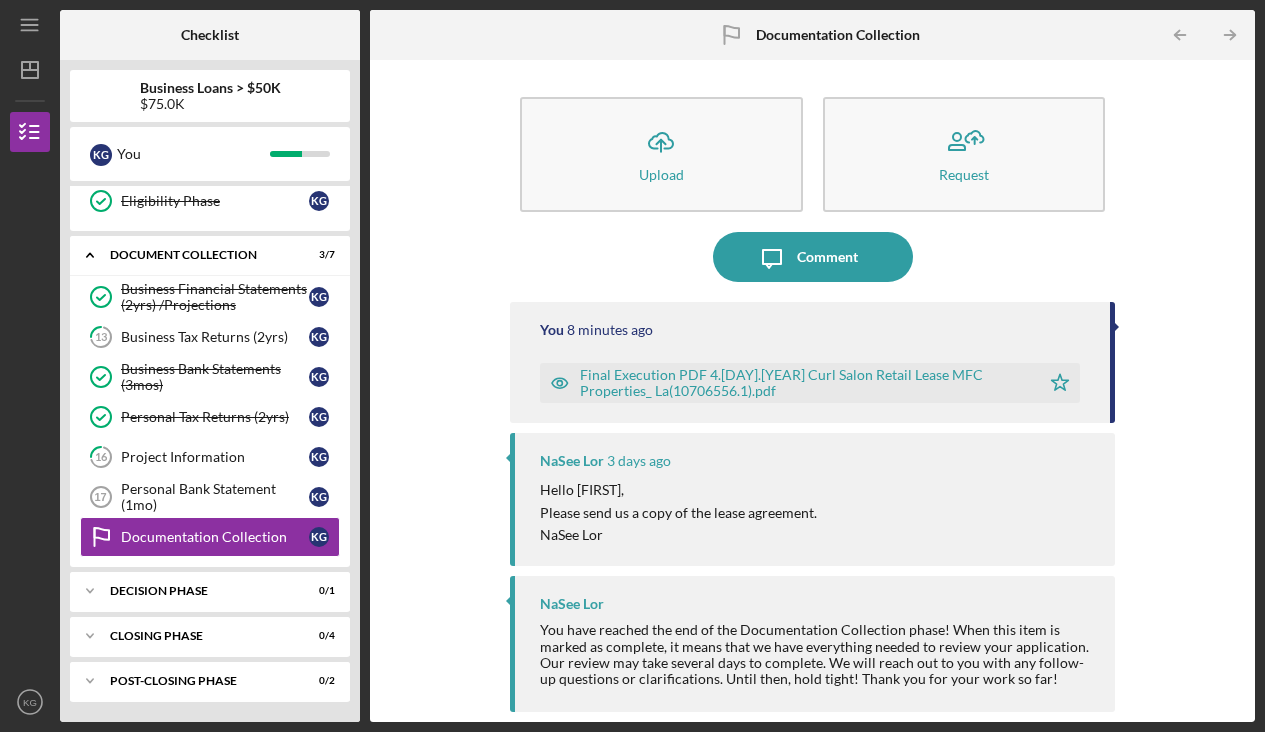 scroll, scrollTop: 1, scrollLeft: 0, axis: vertical 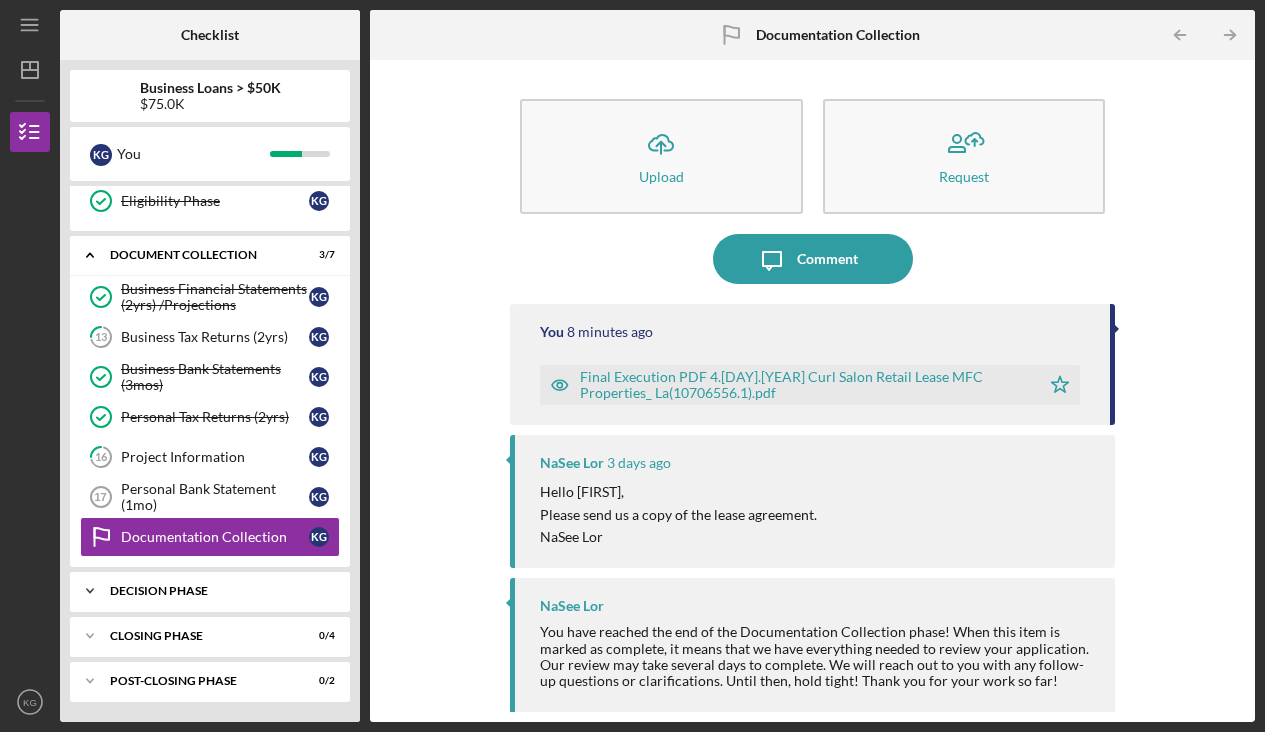 click on "Icon/Expander Decision Phase 0 / 1" at bounding box center [210, 591] 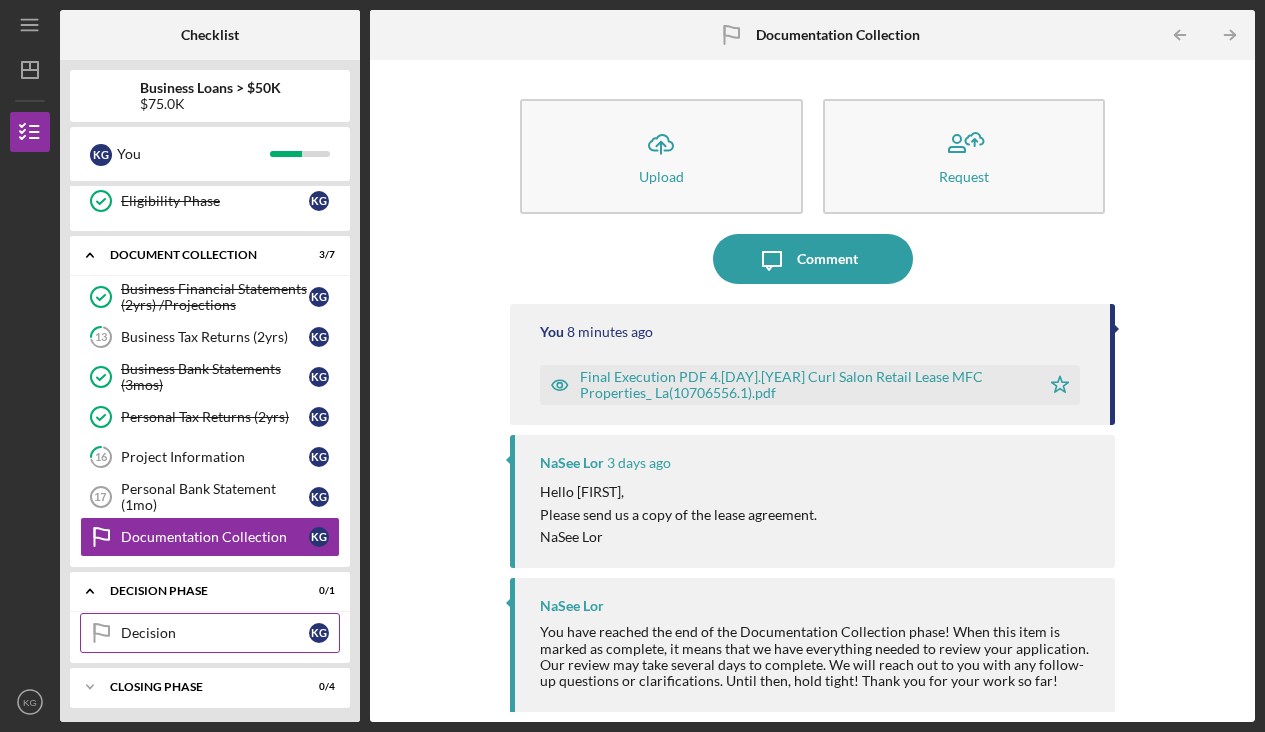click on "Decision" at bounding box center [215, 633] 